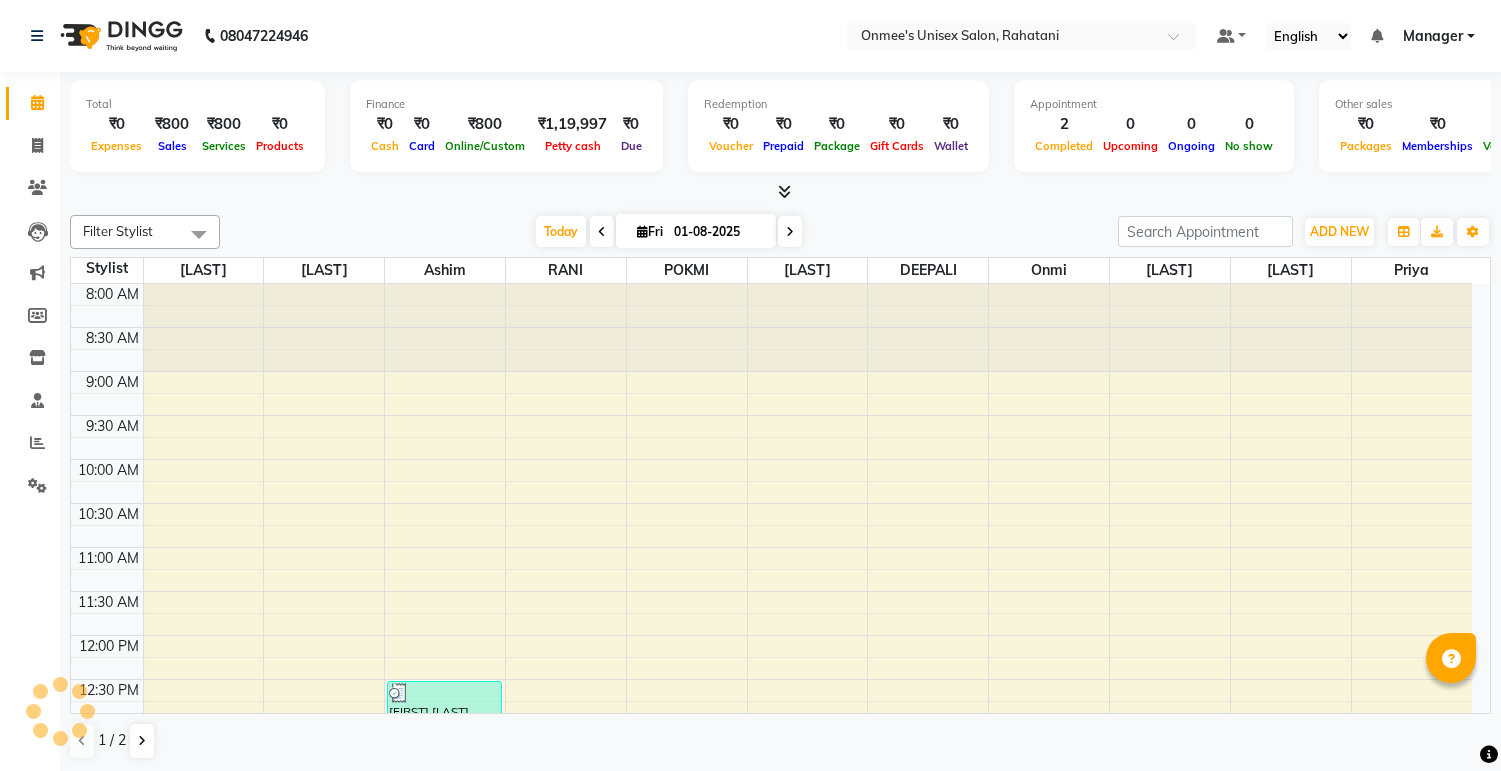 scroll, scrollTop: 0, scrollLeft: 0, axis: both 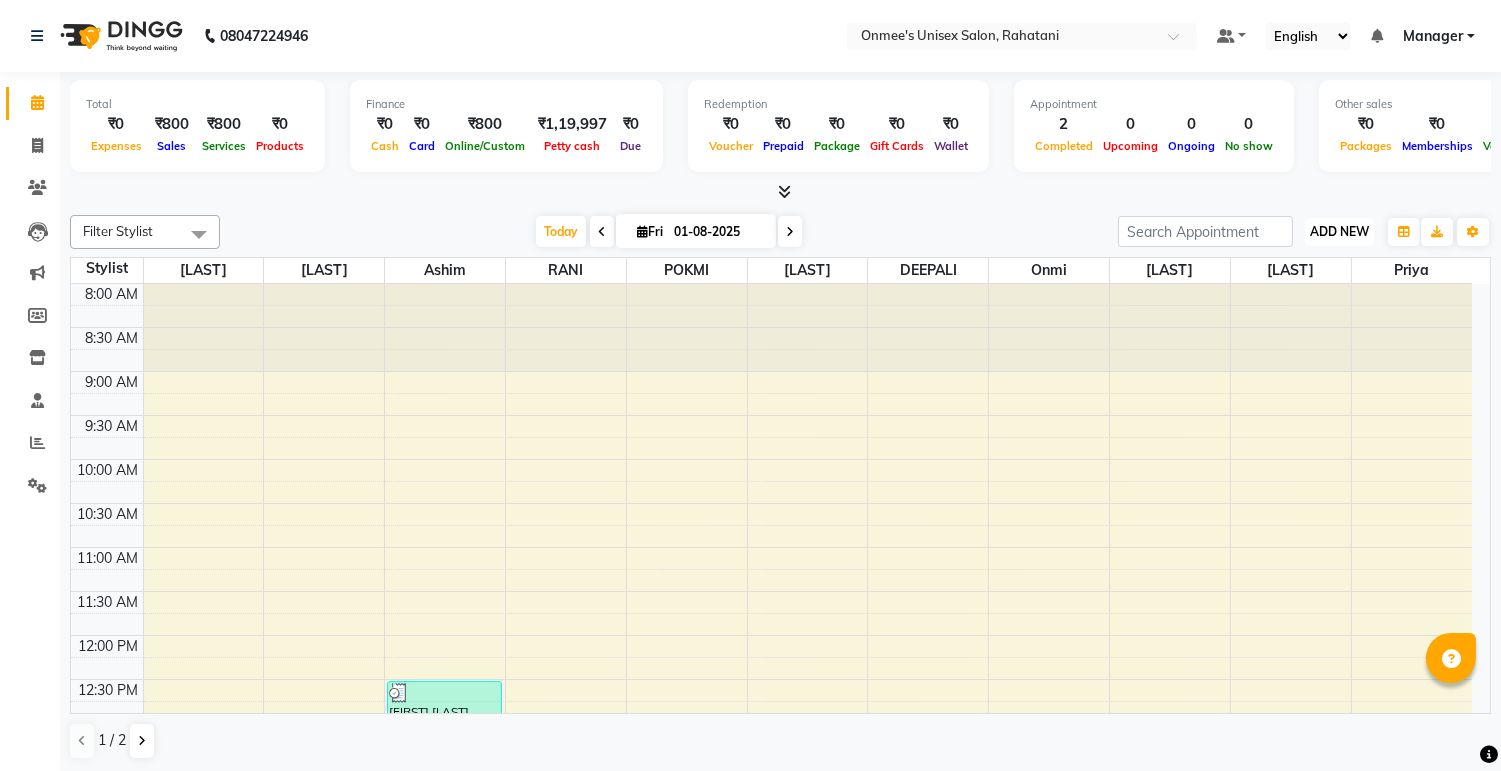 click on "ADD NEW" at bounding box center (1339, 231) 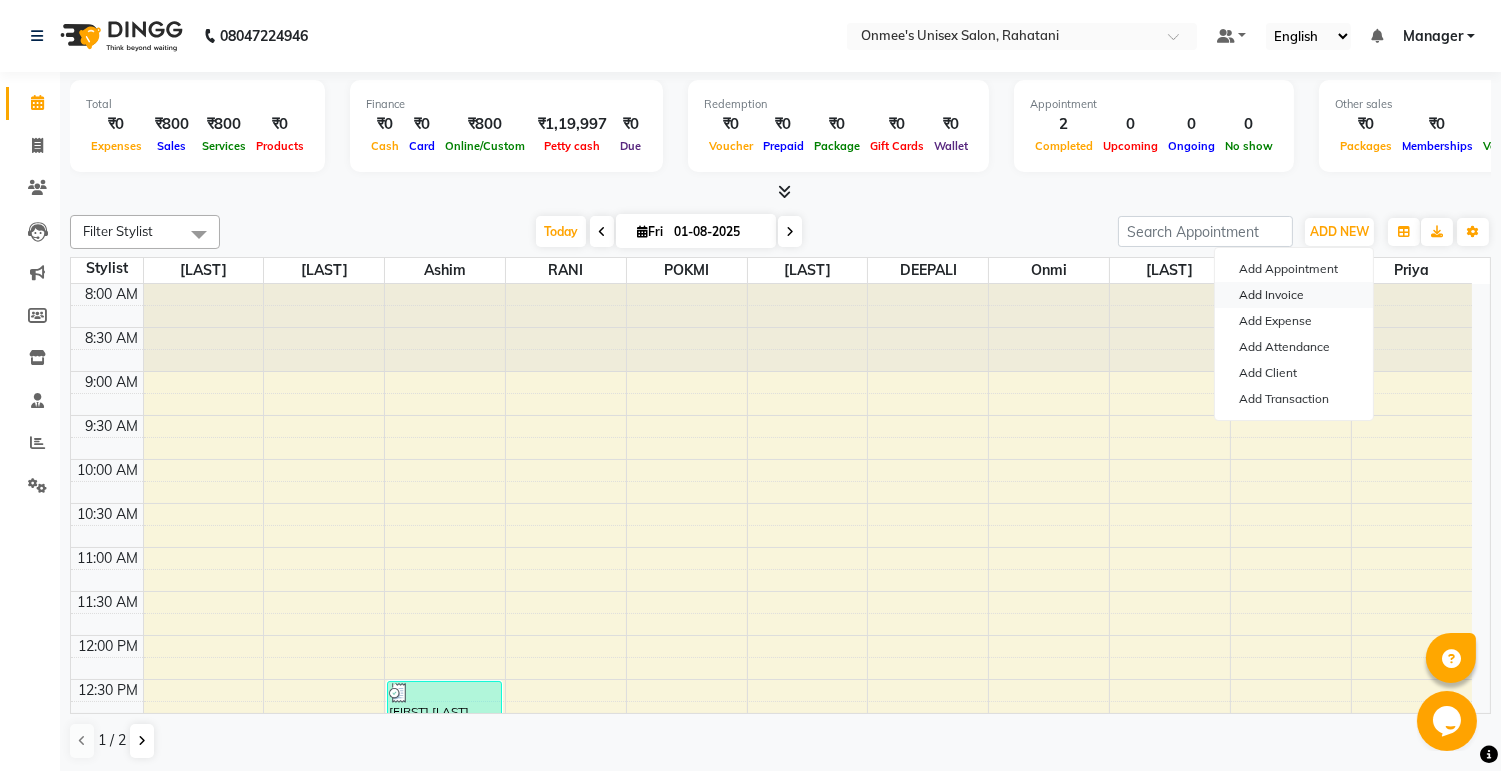 click on "Add Invoice" at bounding box center (1294, 295) 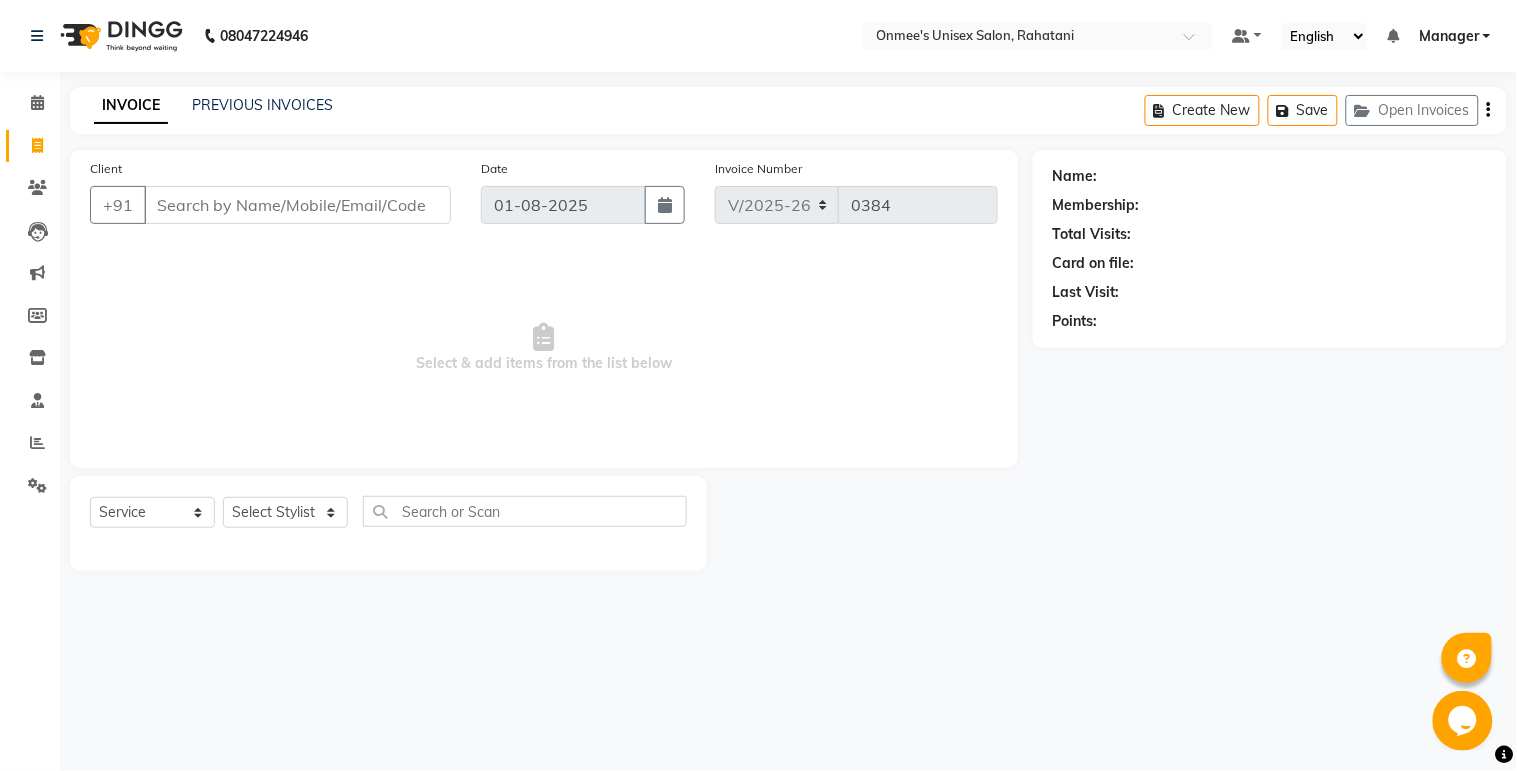 select on "79756" 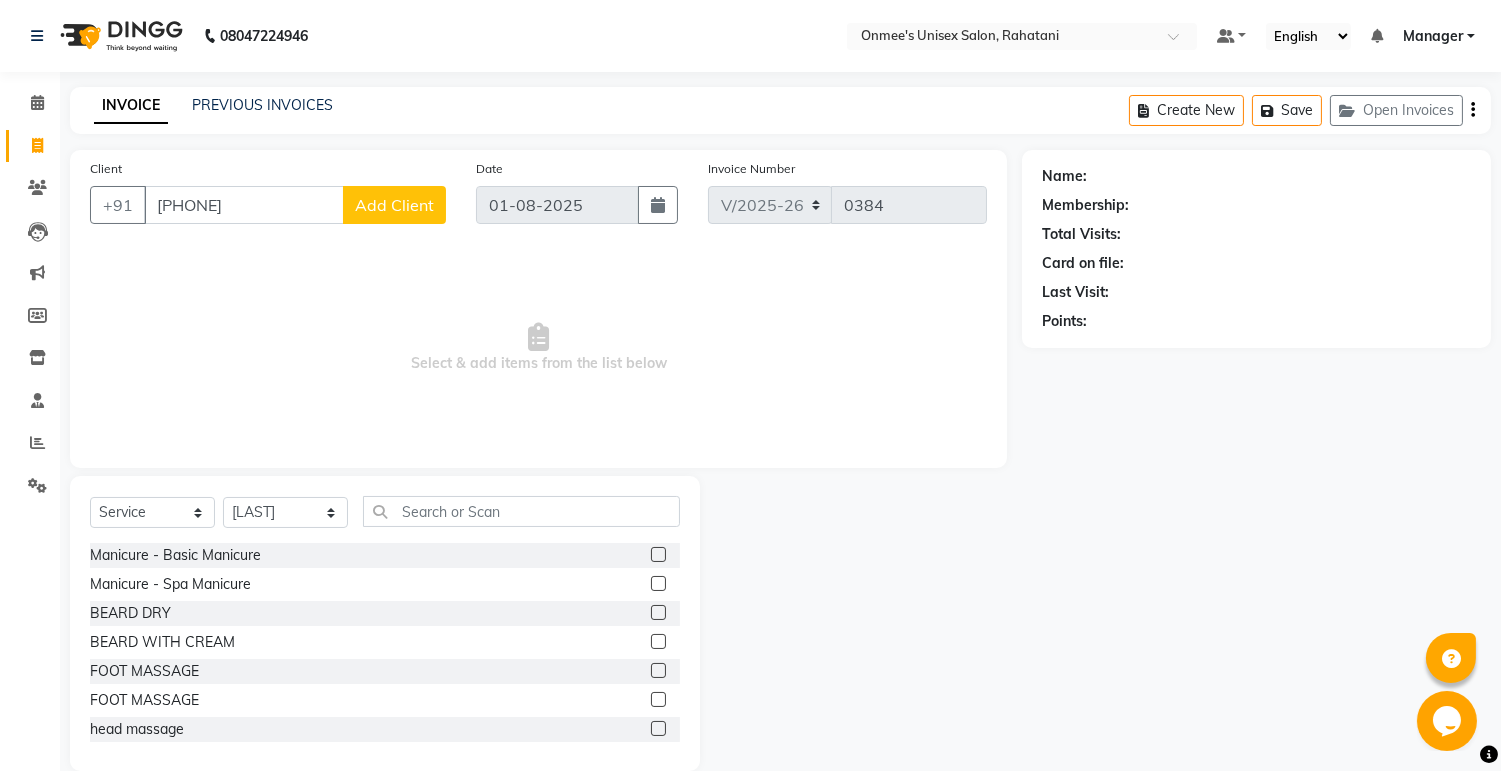 type on "[PHONE]" 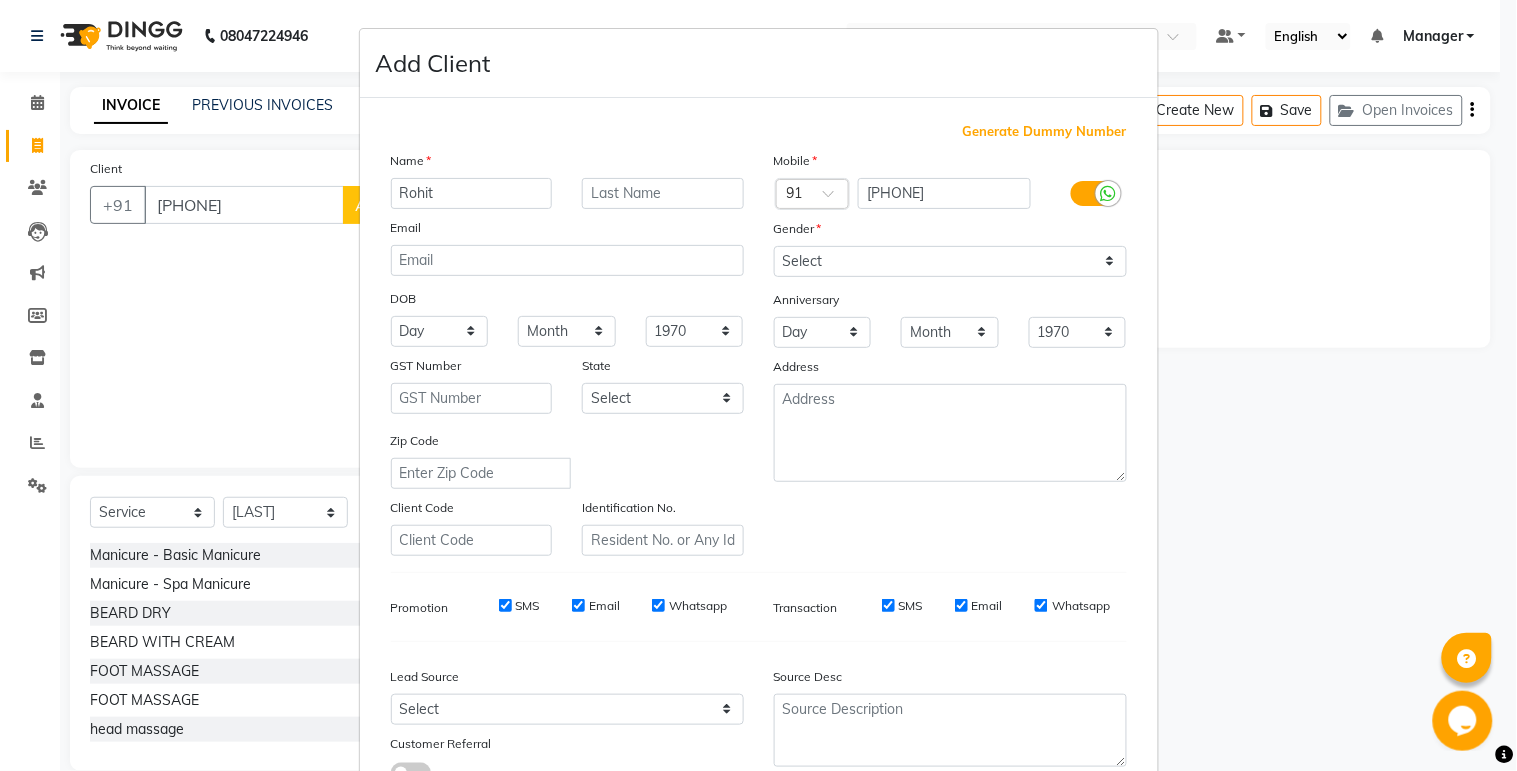 type on "Rohit" 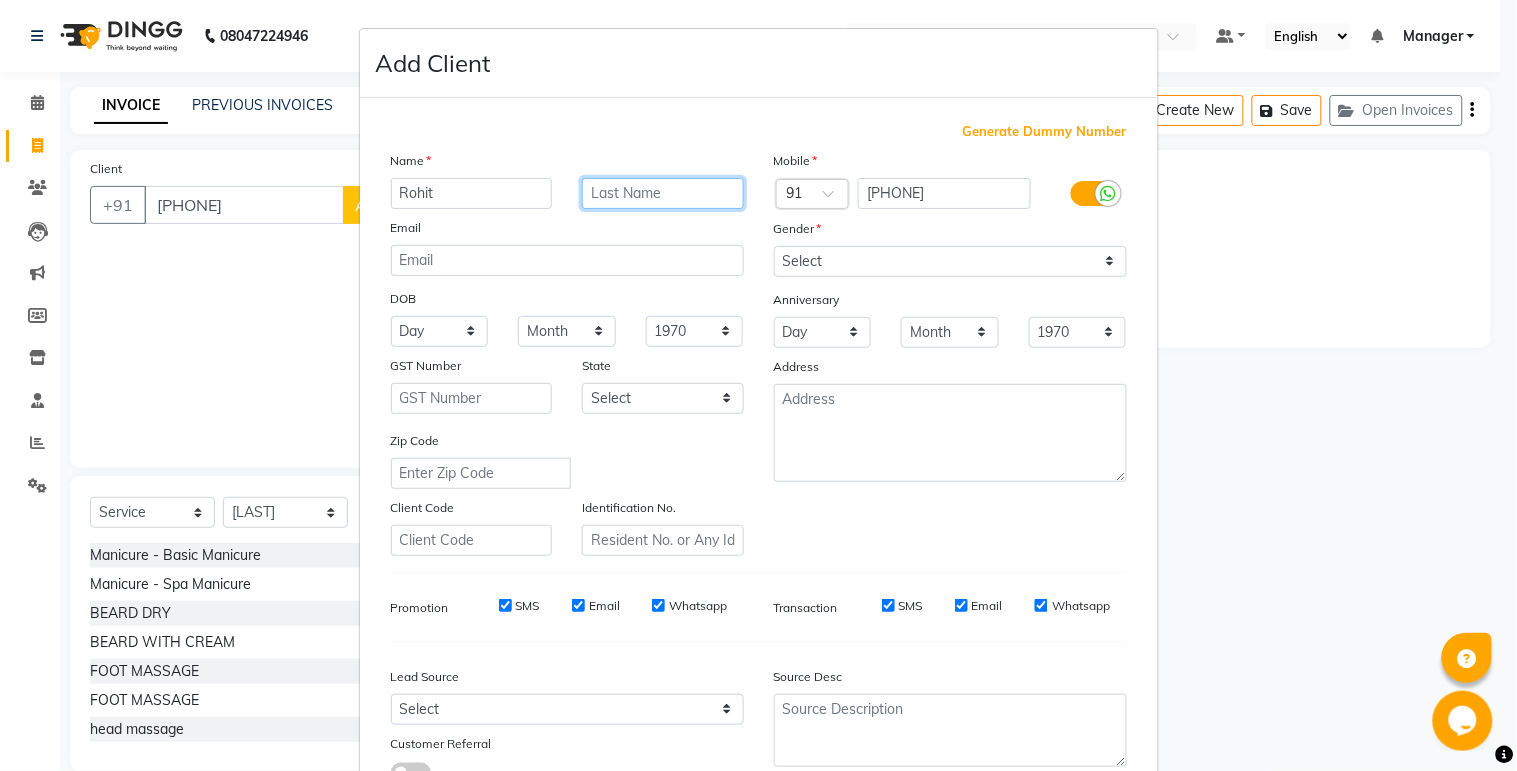 click at bounding box center (663, 193) 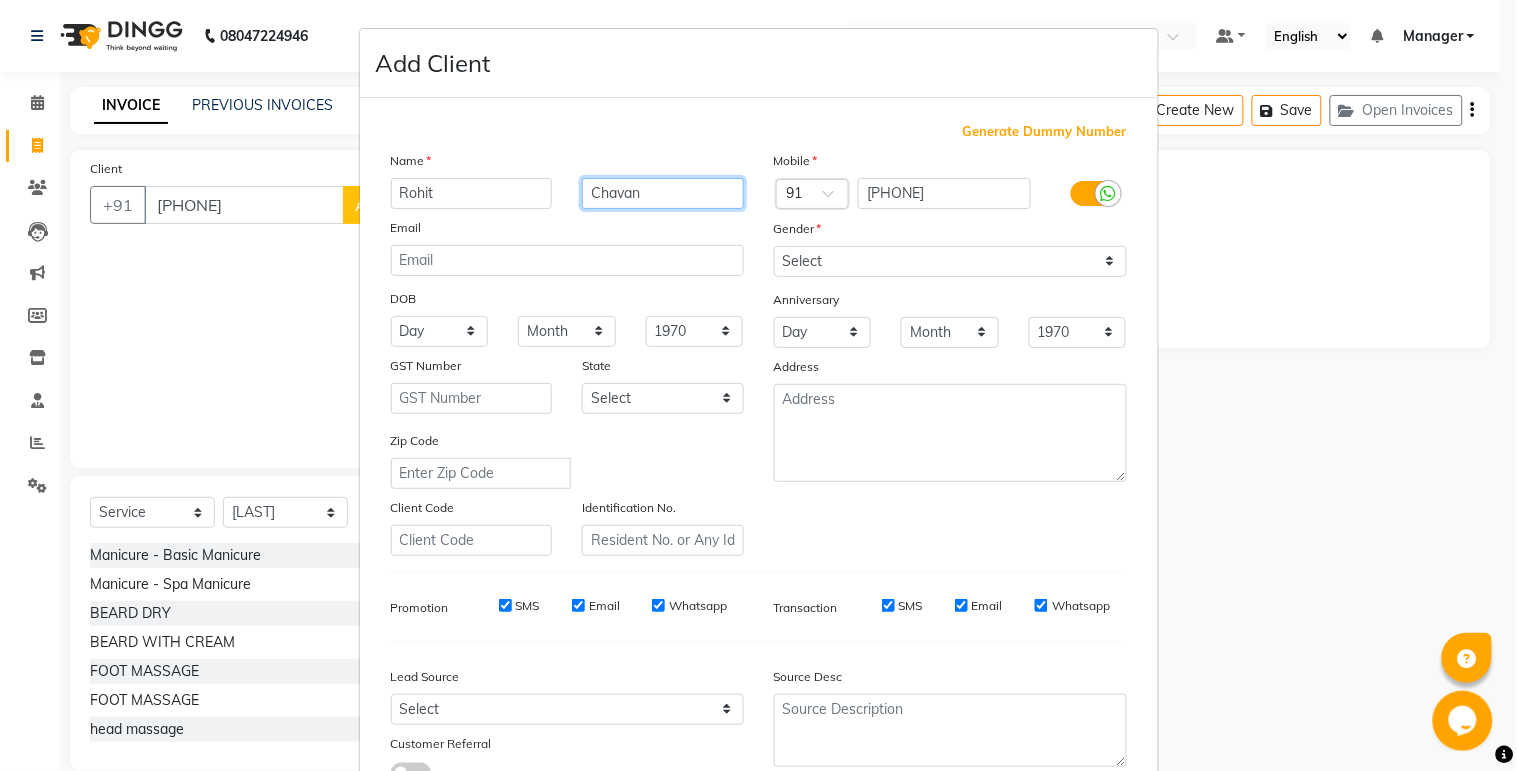 type on "Chavan" 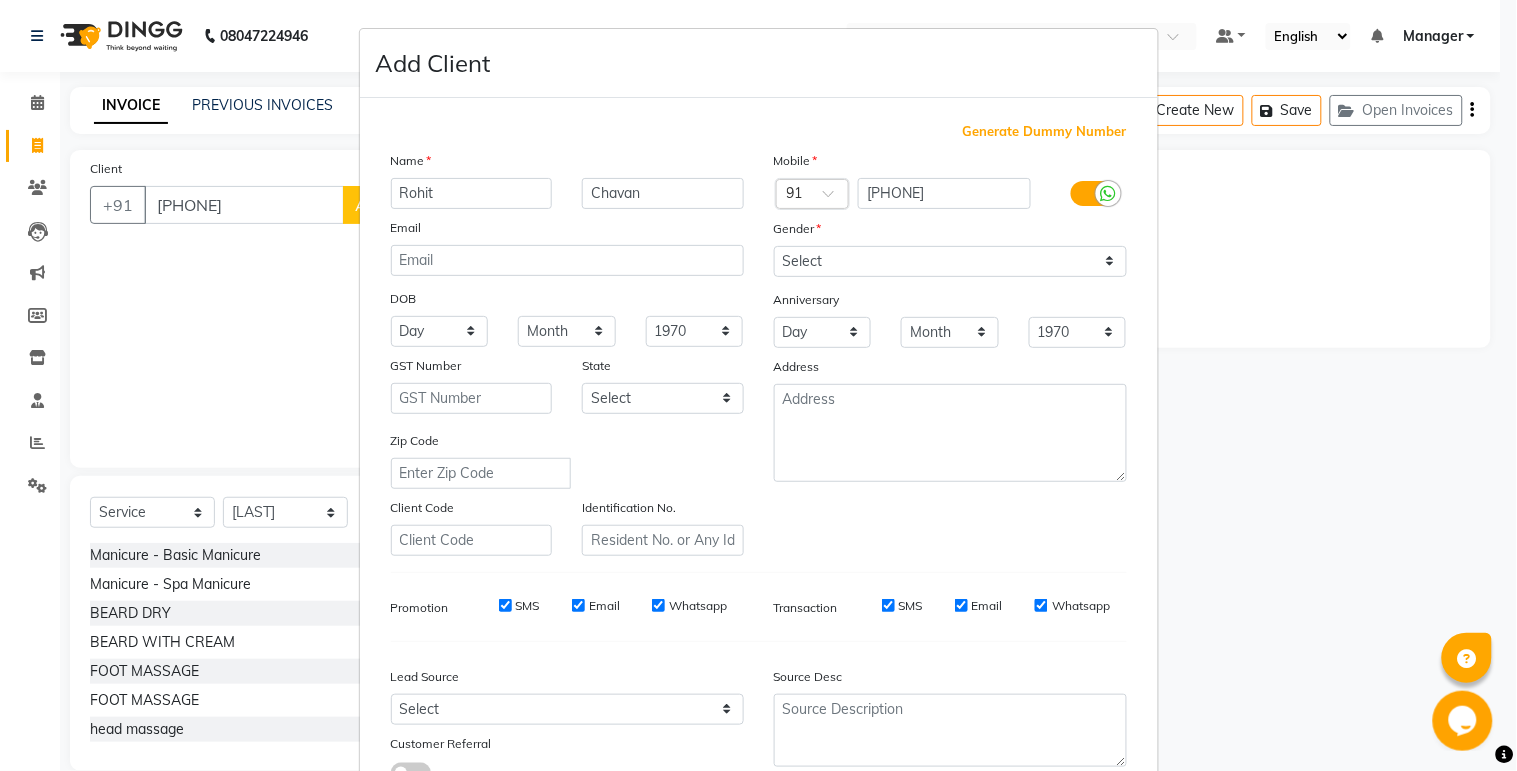 click on "Gender" at bounding box center [798, 229] 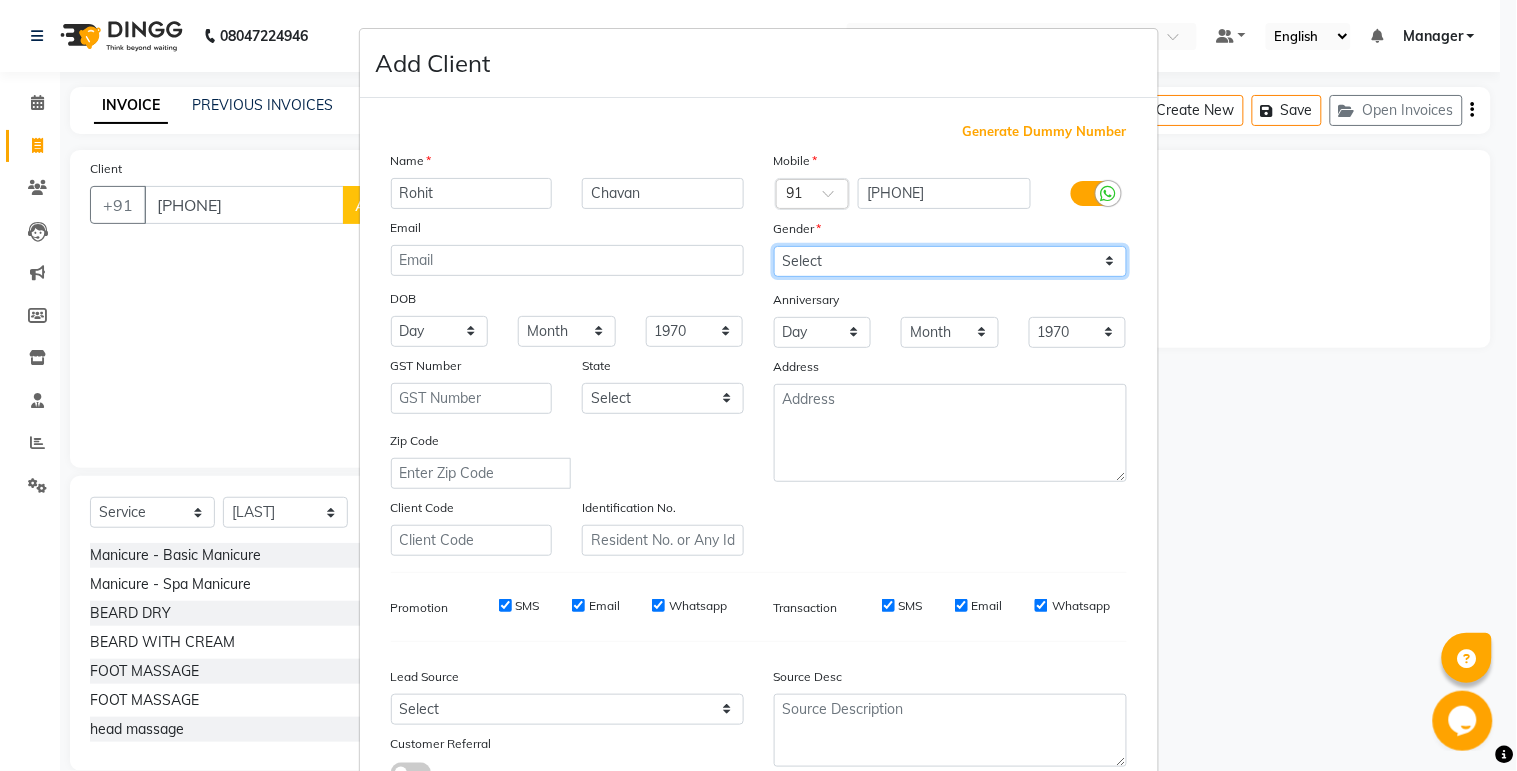 click on "Select Male Female Other Prefer Not To Say" at bounding box center (950, 261) 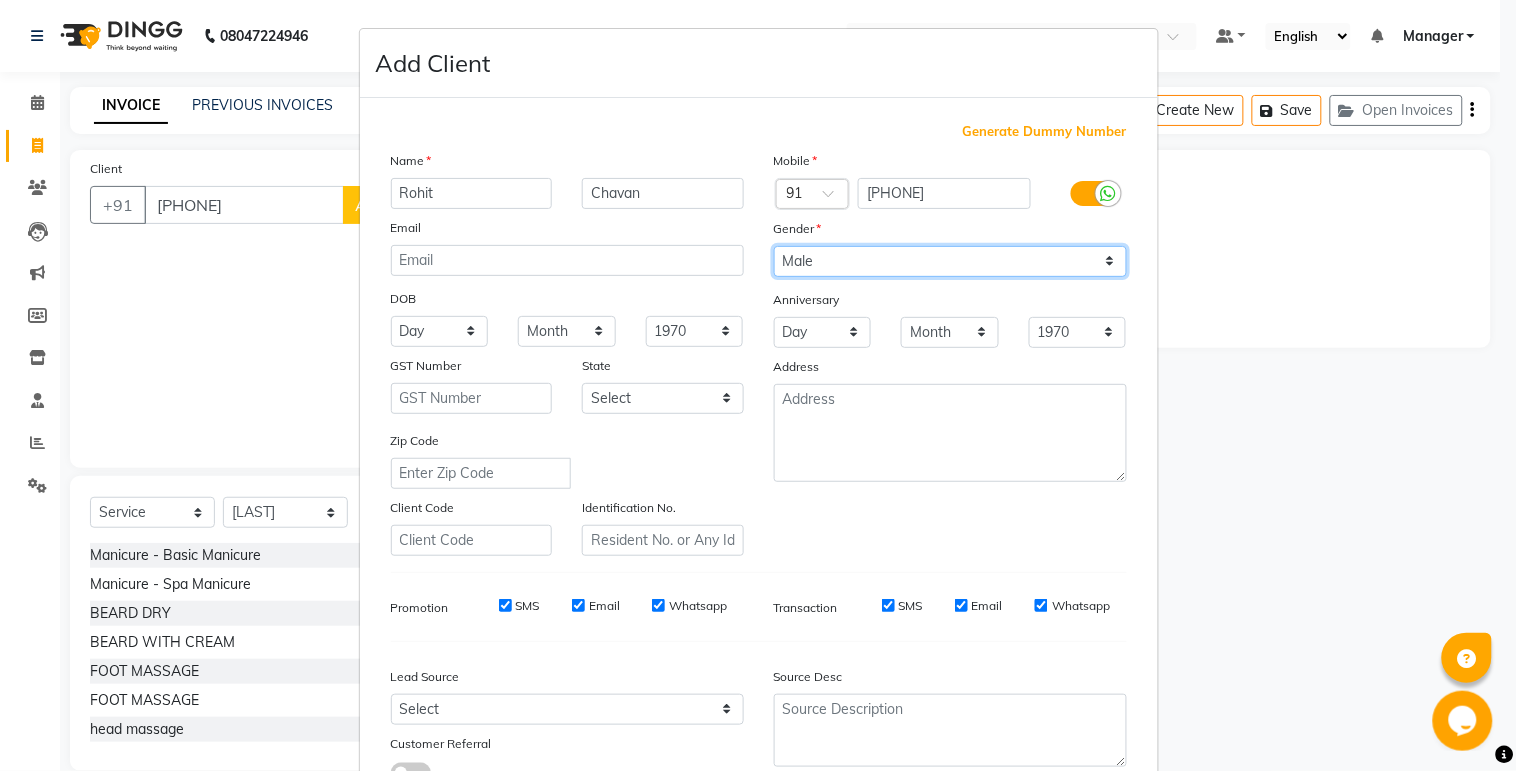 click on "Select Male Female Other Prefer Not To Say" at bounding box center (950, 261) 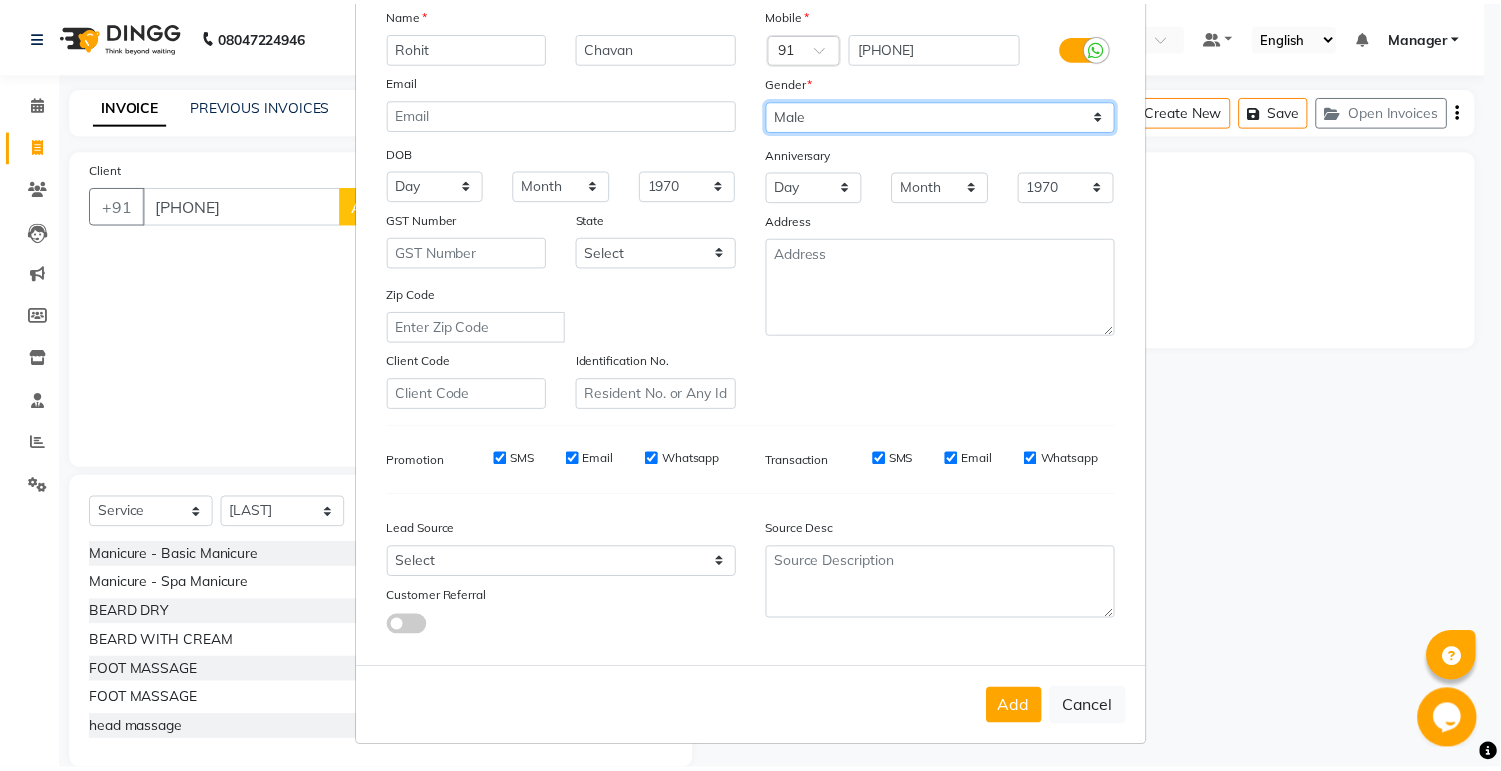 scroll, scrollTop: 153, scrollLeft: 0, axis: vertical 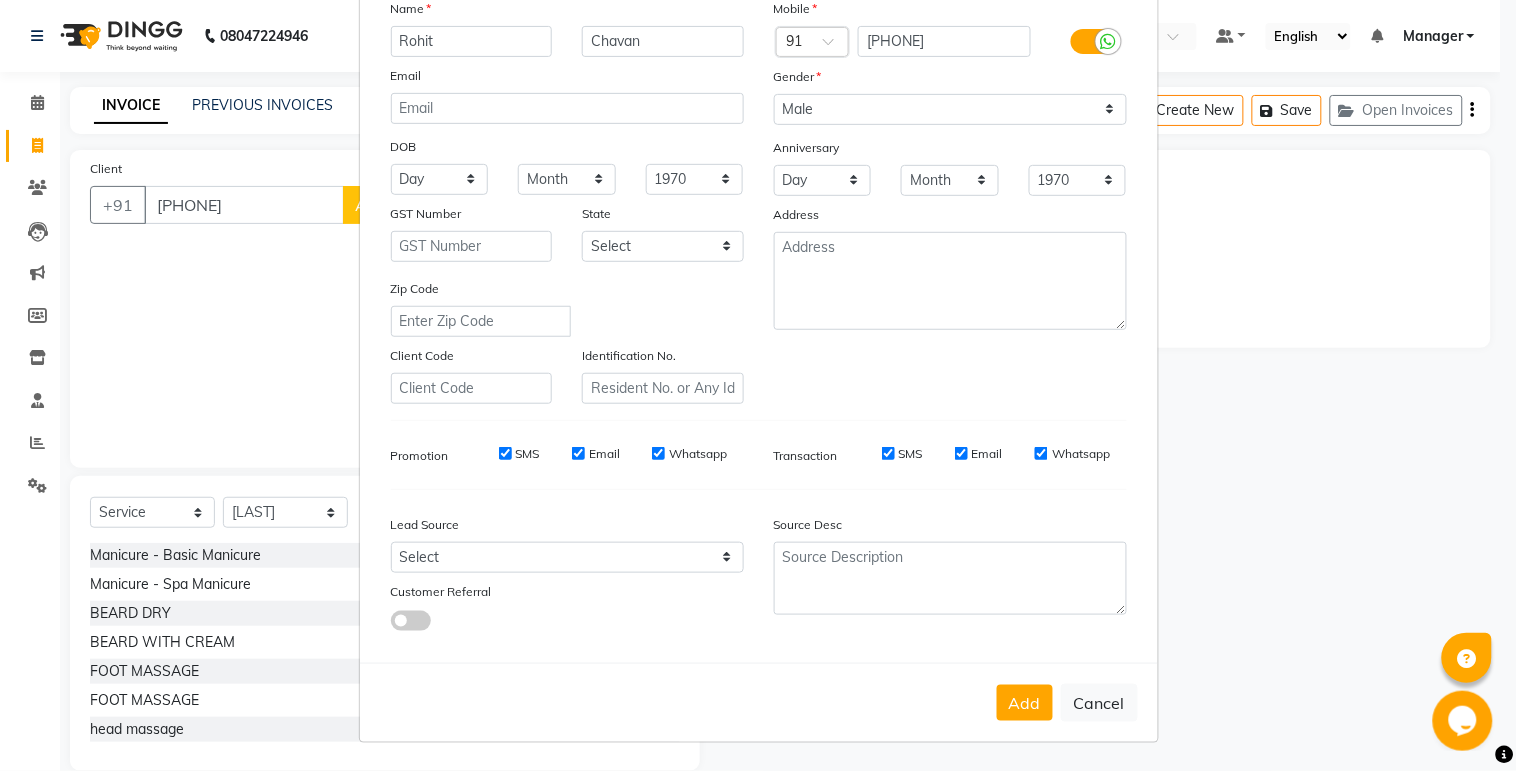 click on "Add" at bounding box center (1025, 703) 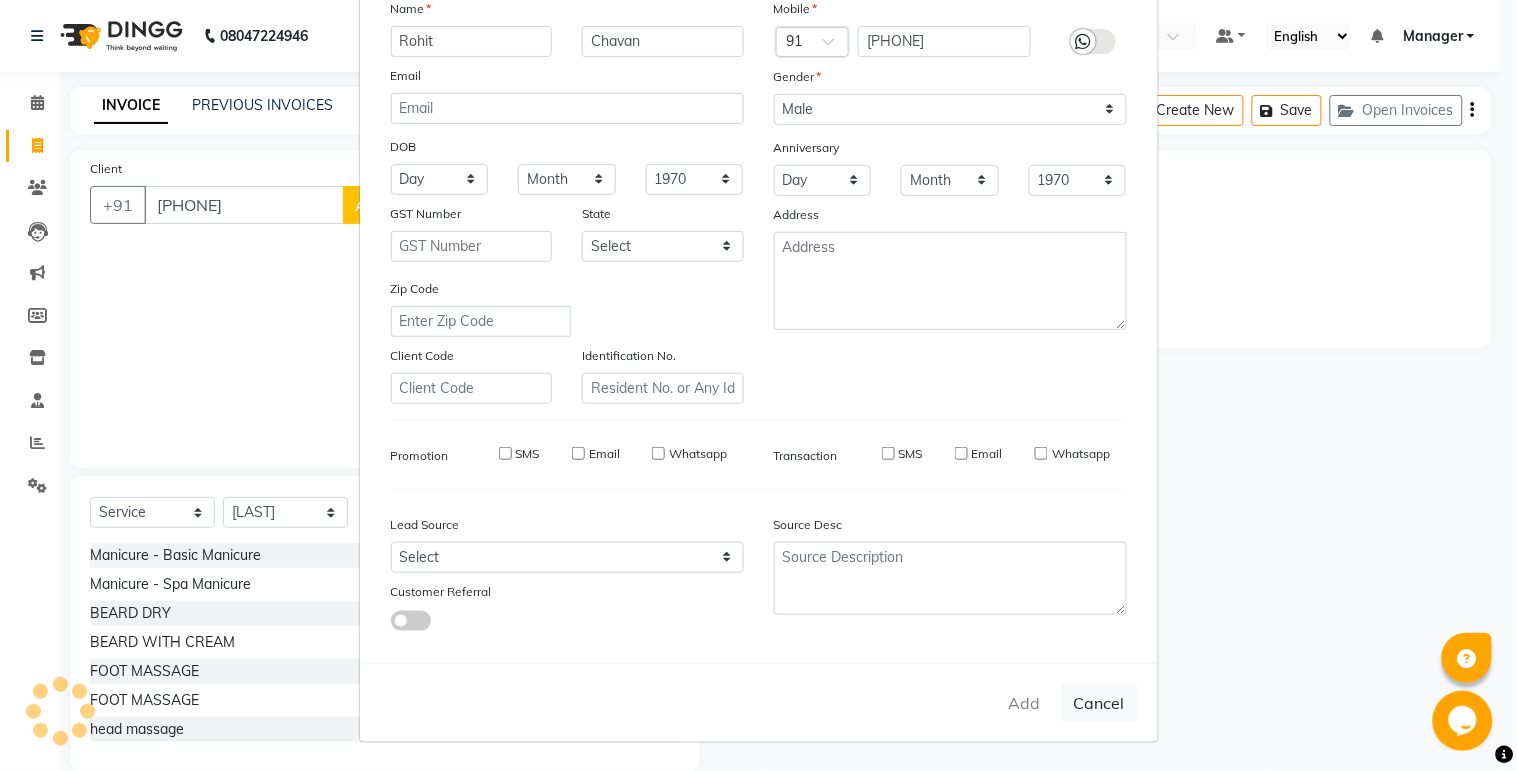 type 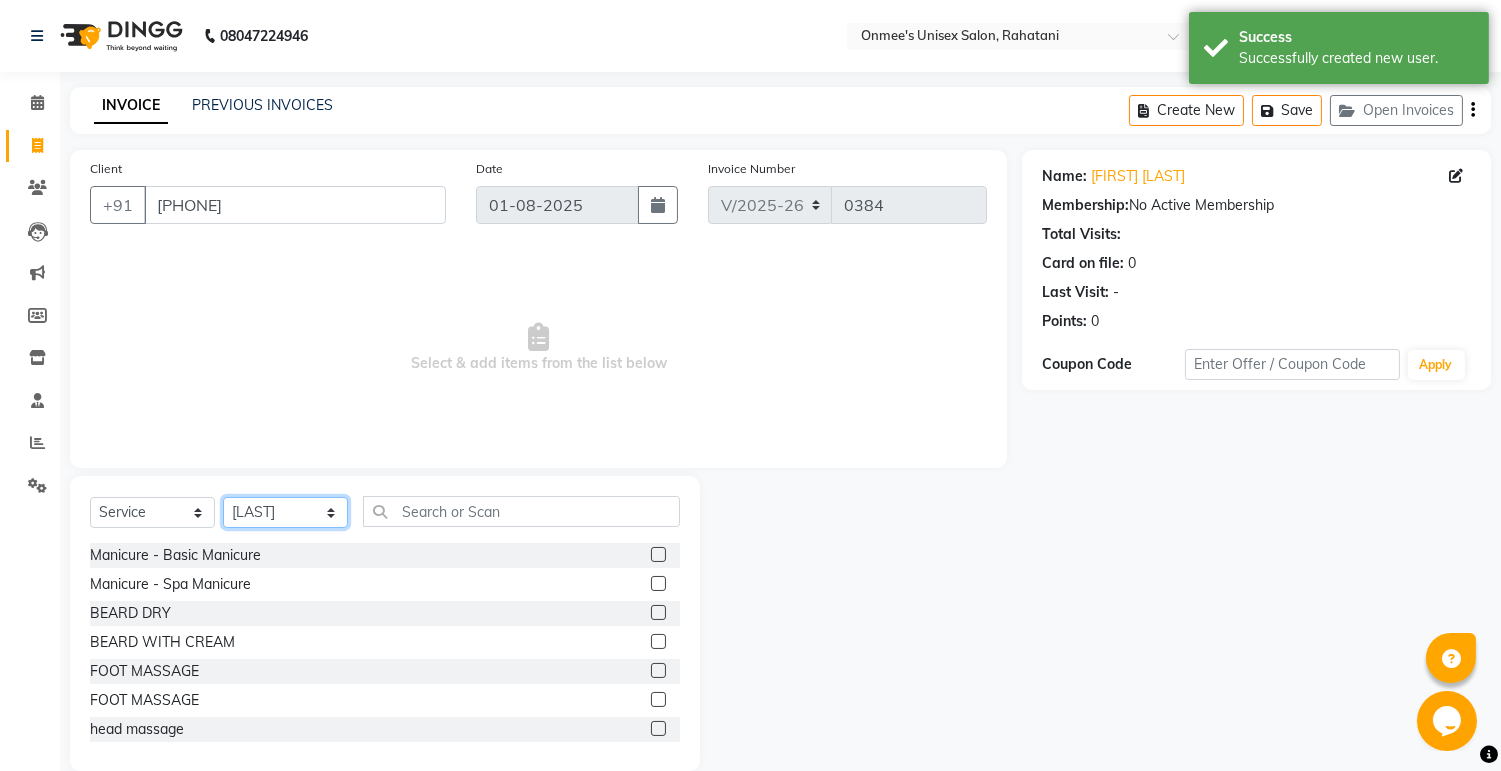click on "Select Stylist [LAST] [LAST] [LAST] Manager [LAST] [LAST] [LAST] [LAST] [LAST] [LAST] [LAST]" 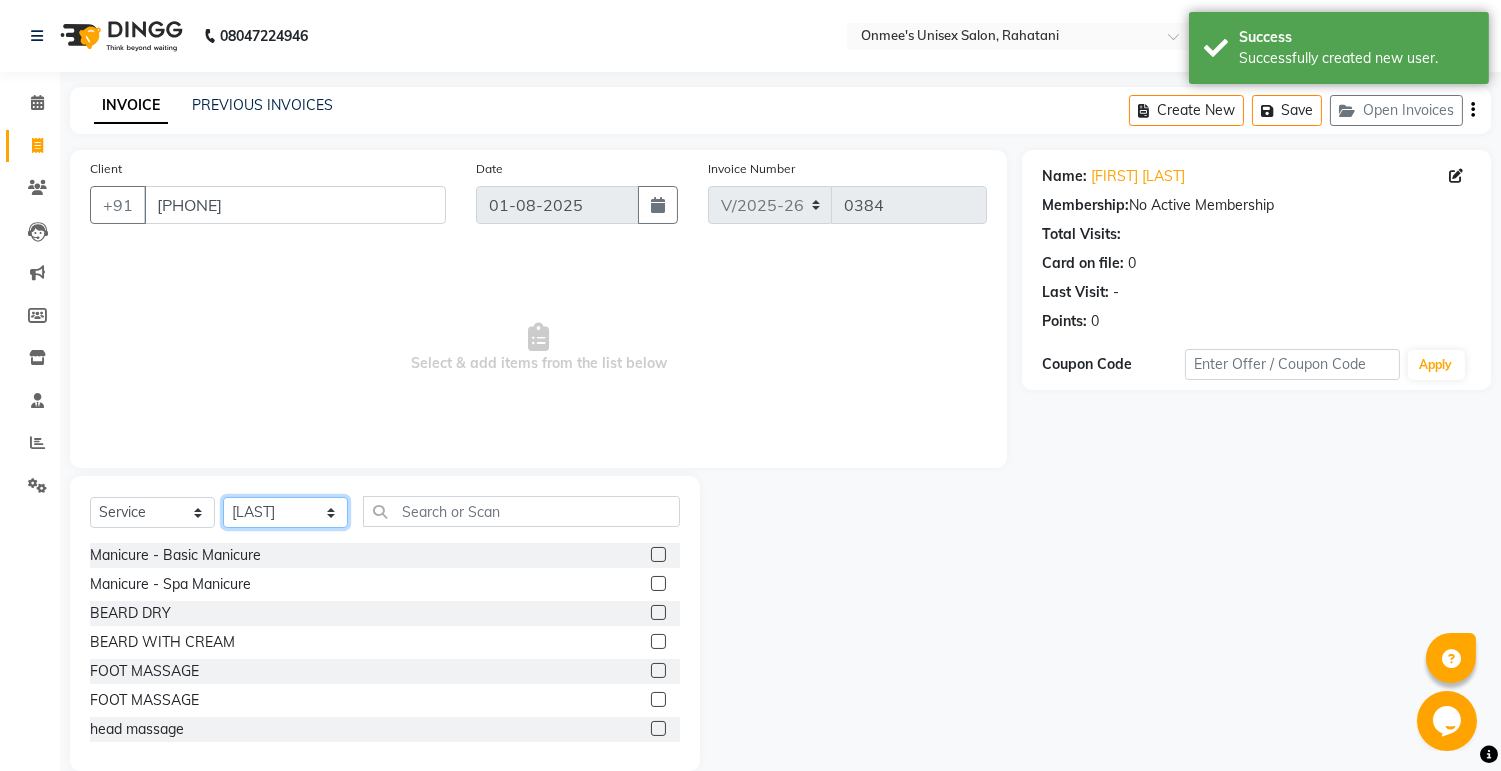 select on "[PHONE]" 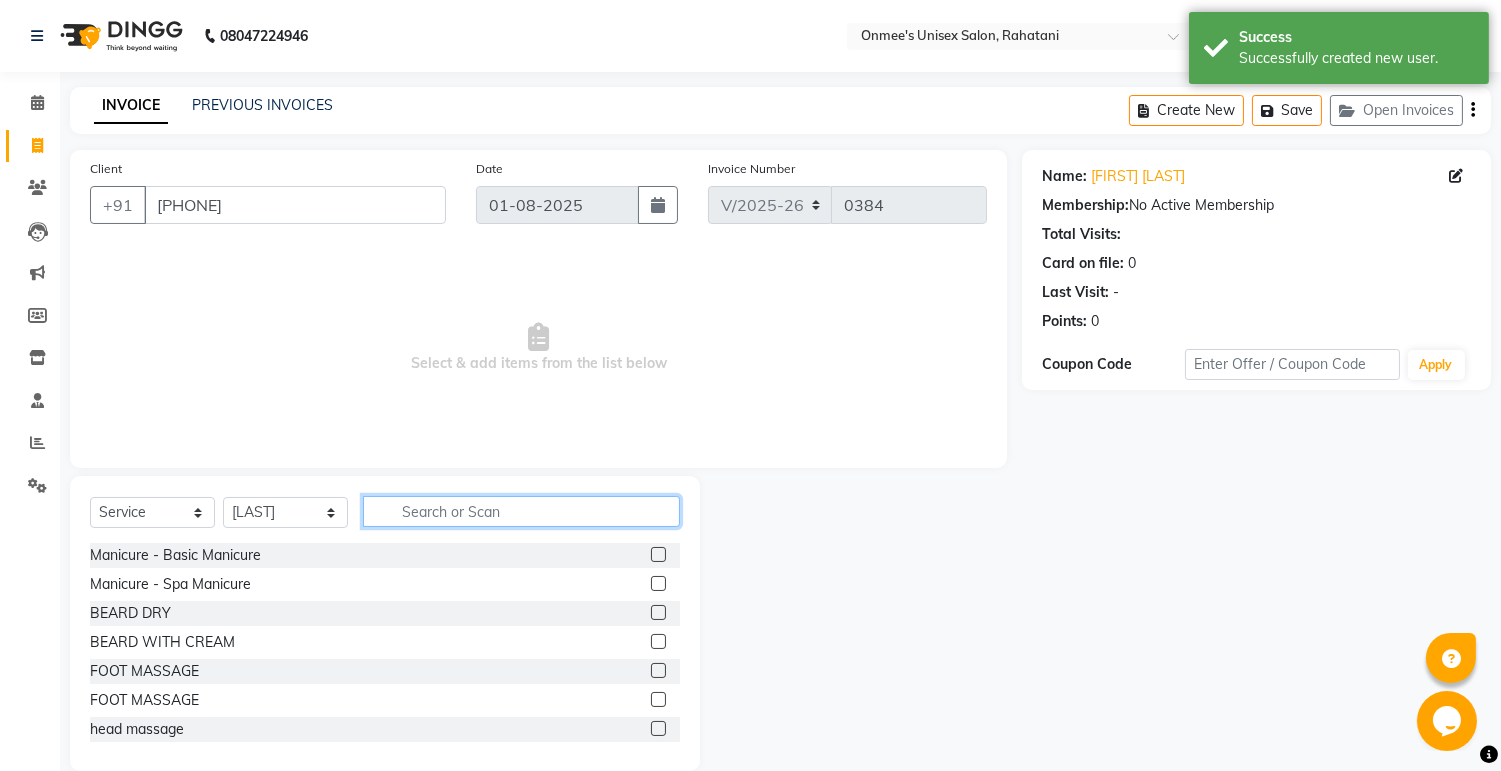 click 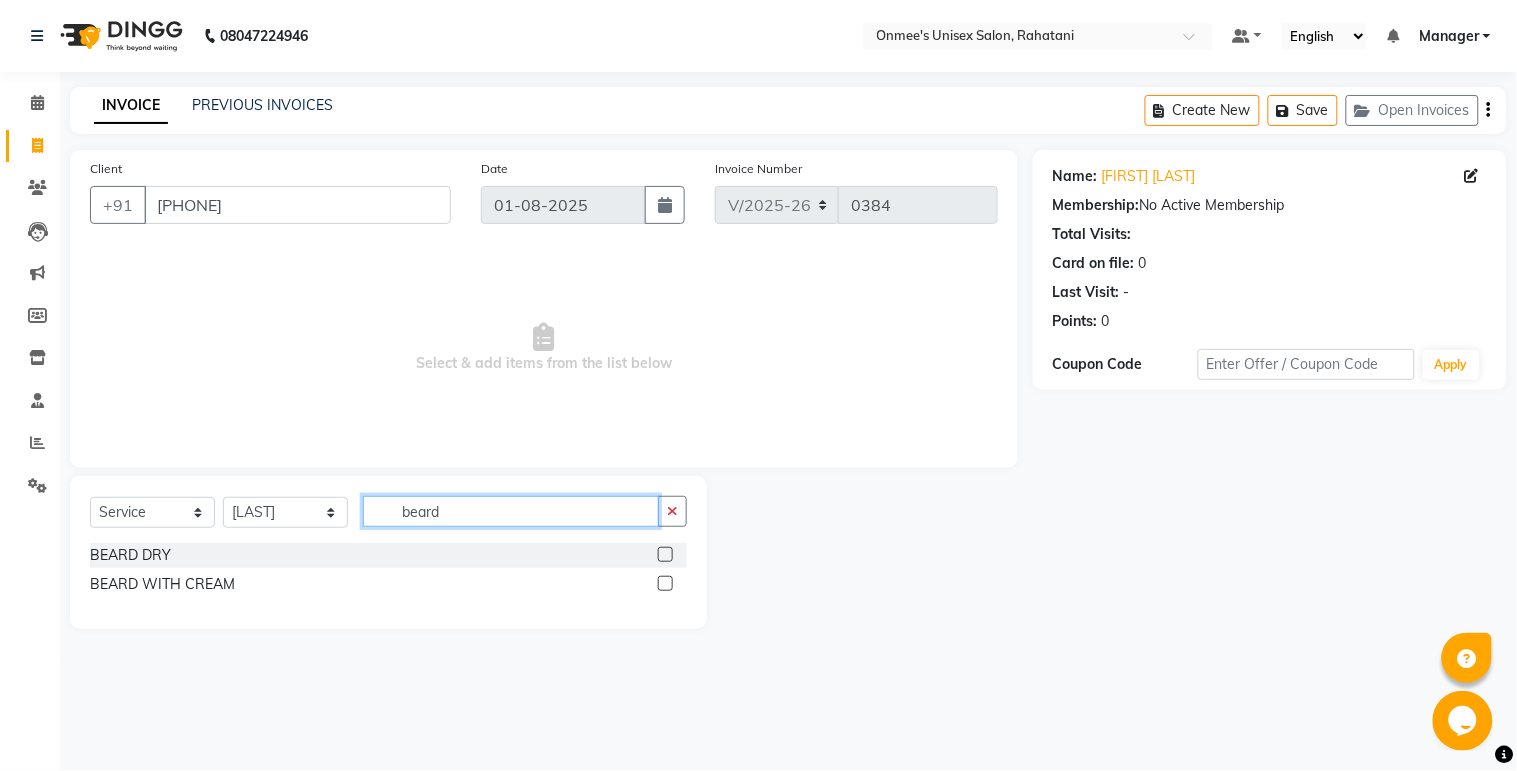 type on "beard" 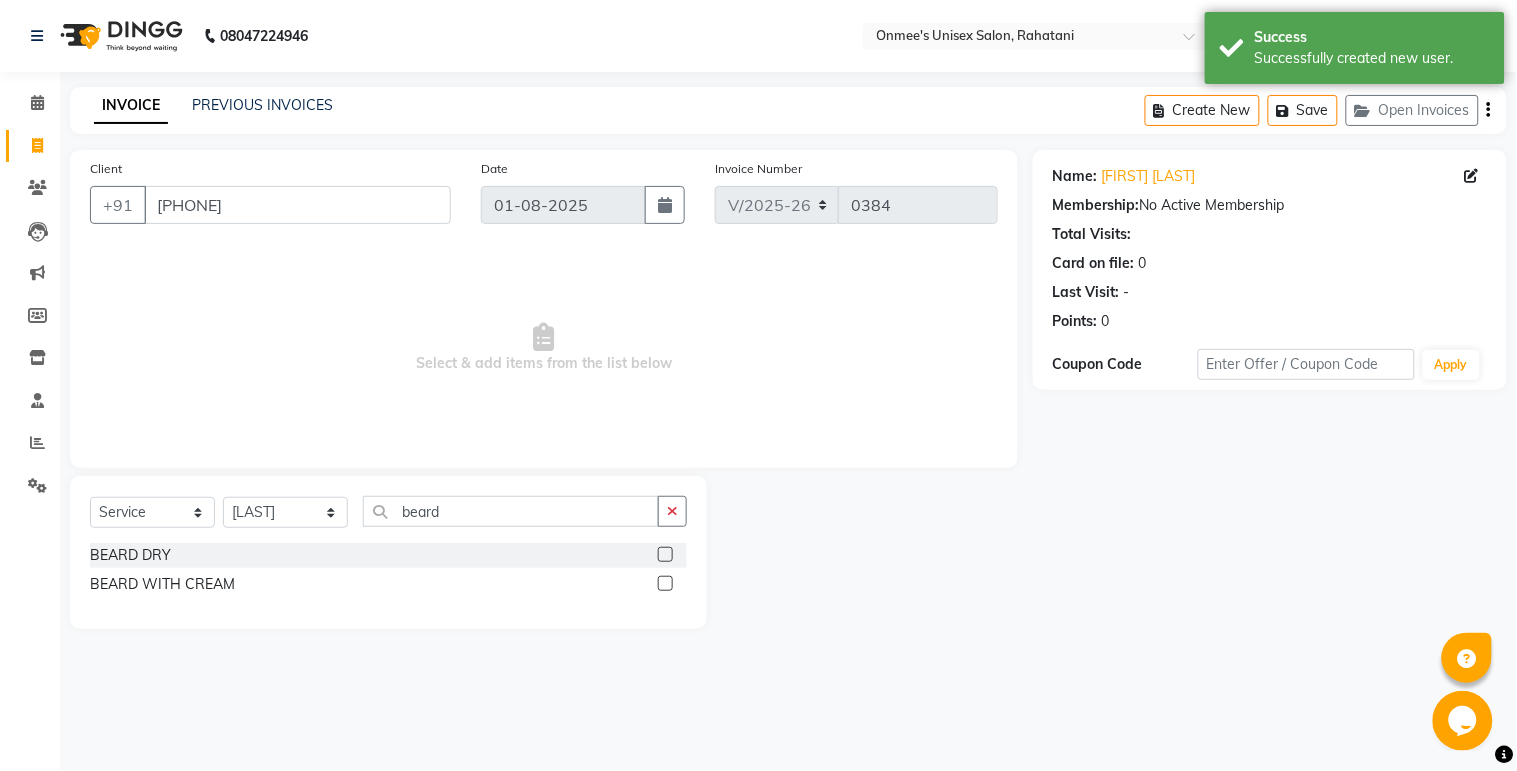click 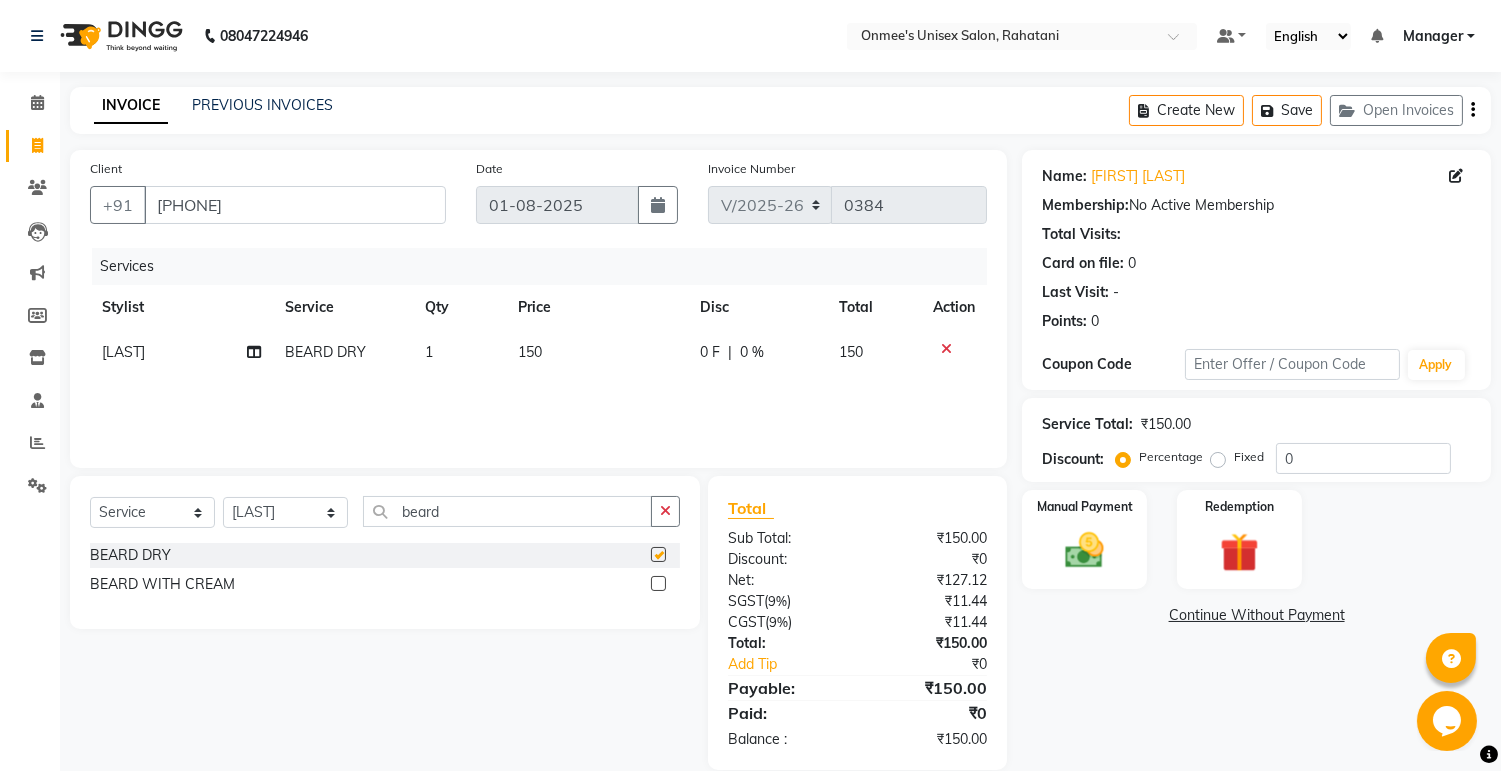 checkbox on "false" 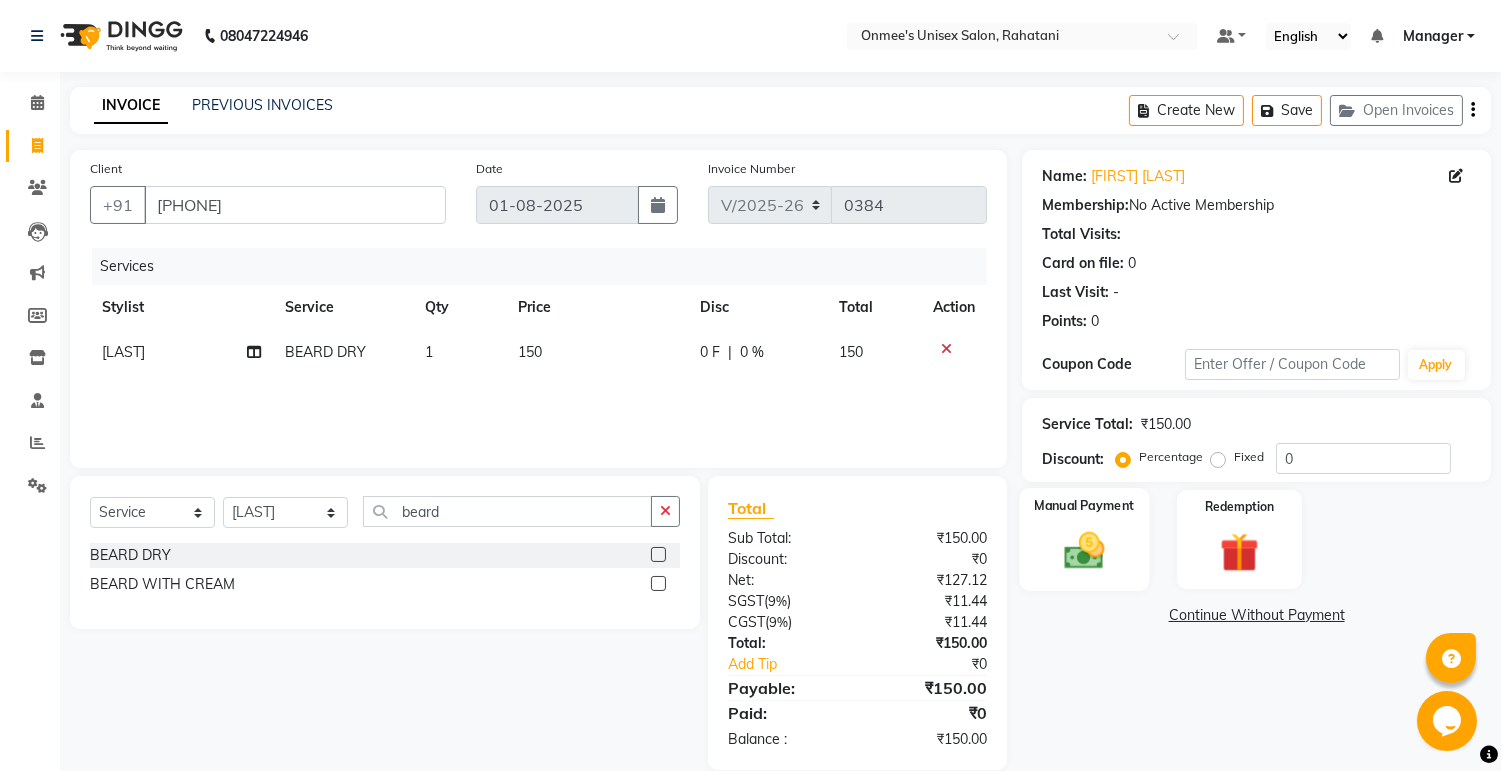 click 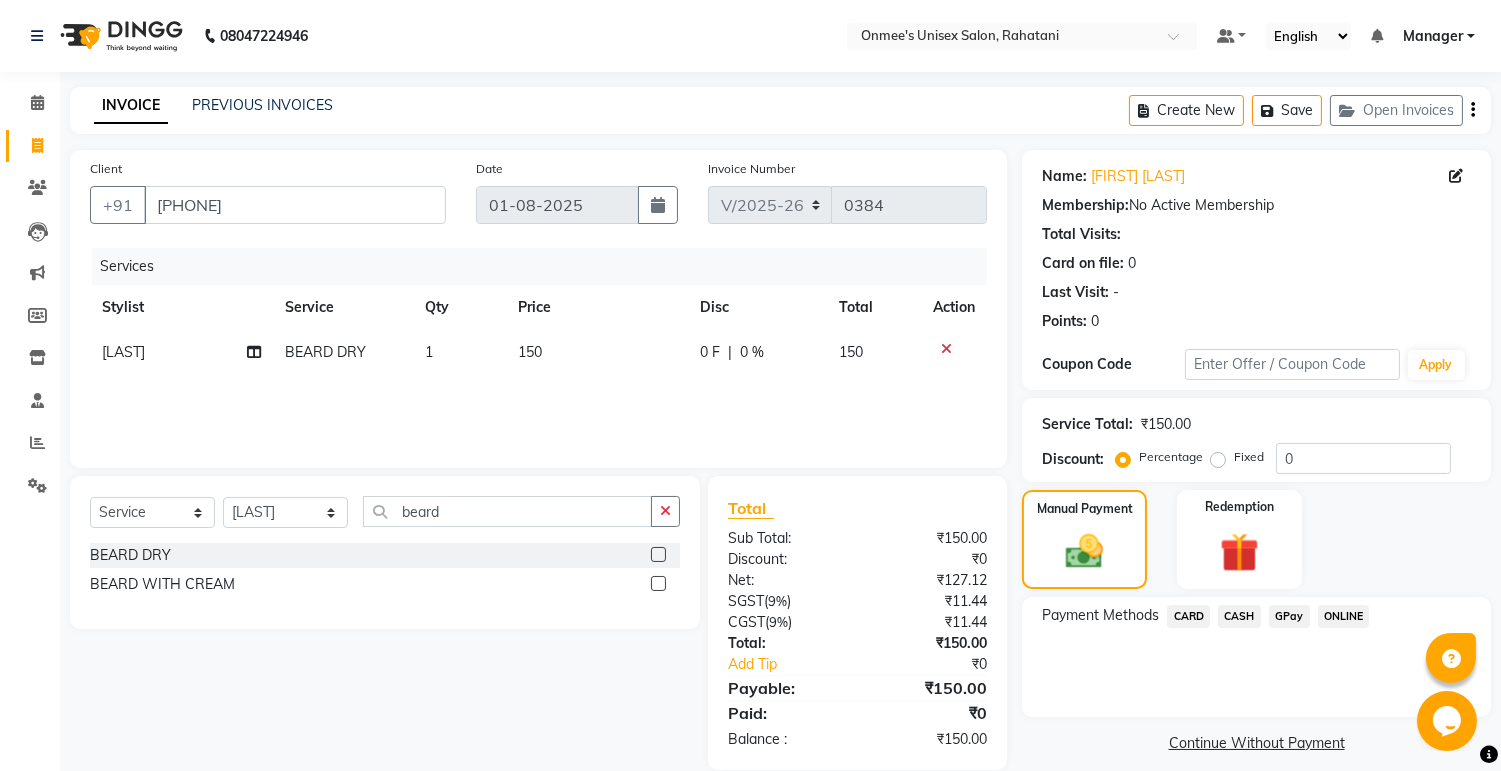 click on "CASH" 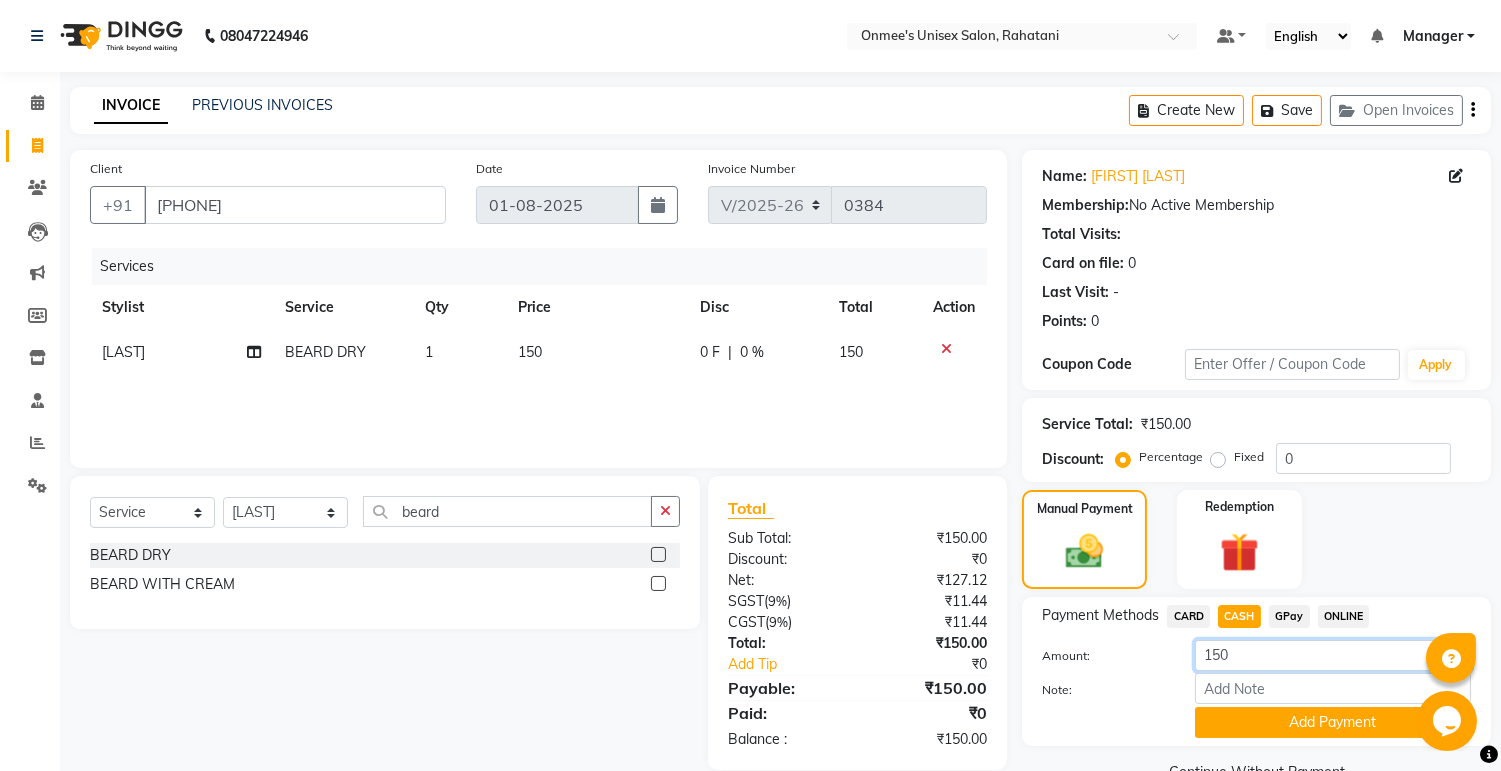 click on "150" 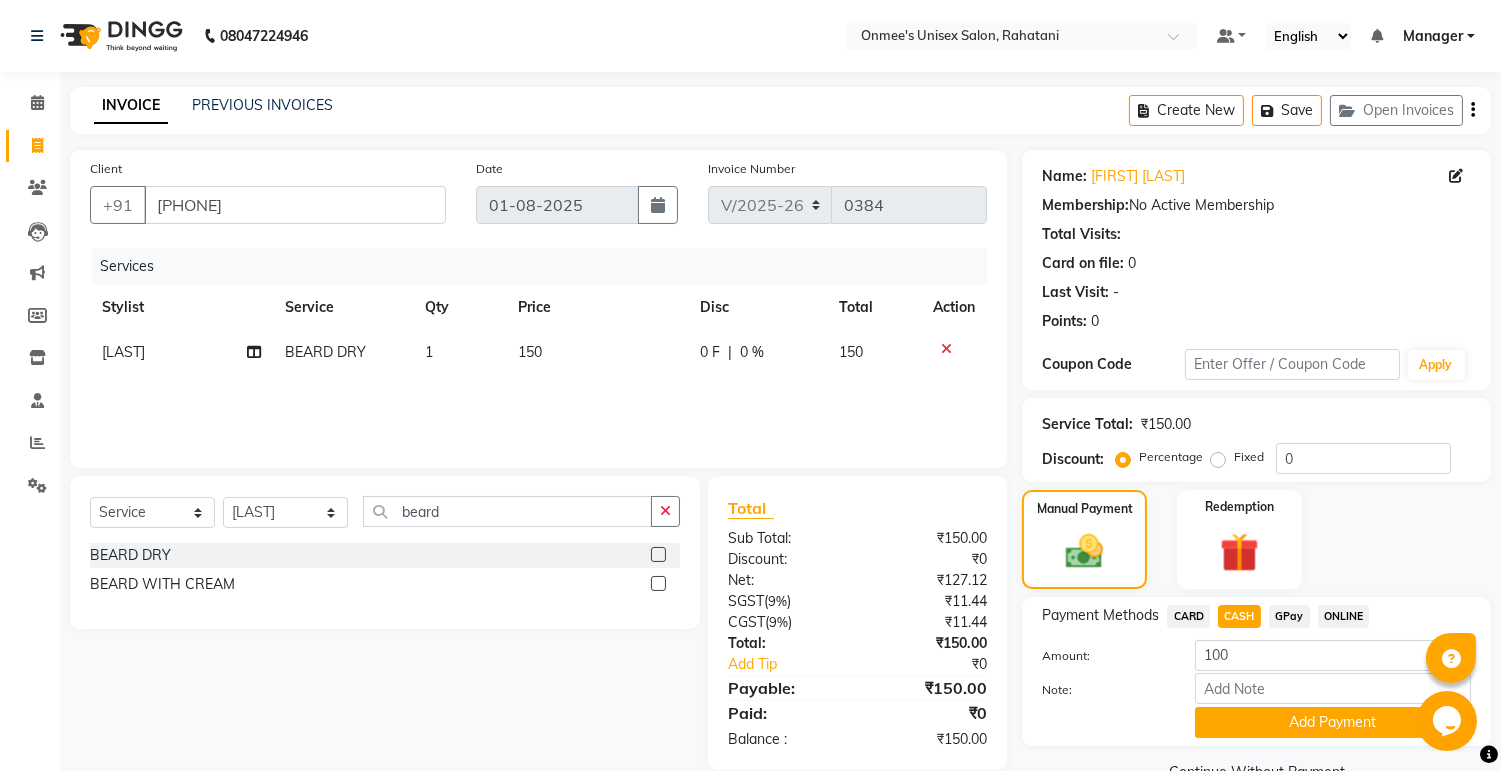 click on "ONLINE" 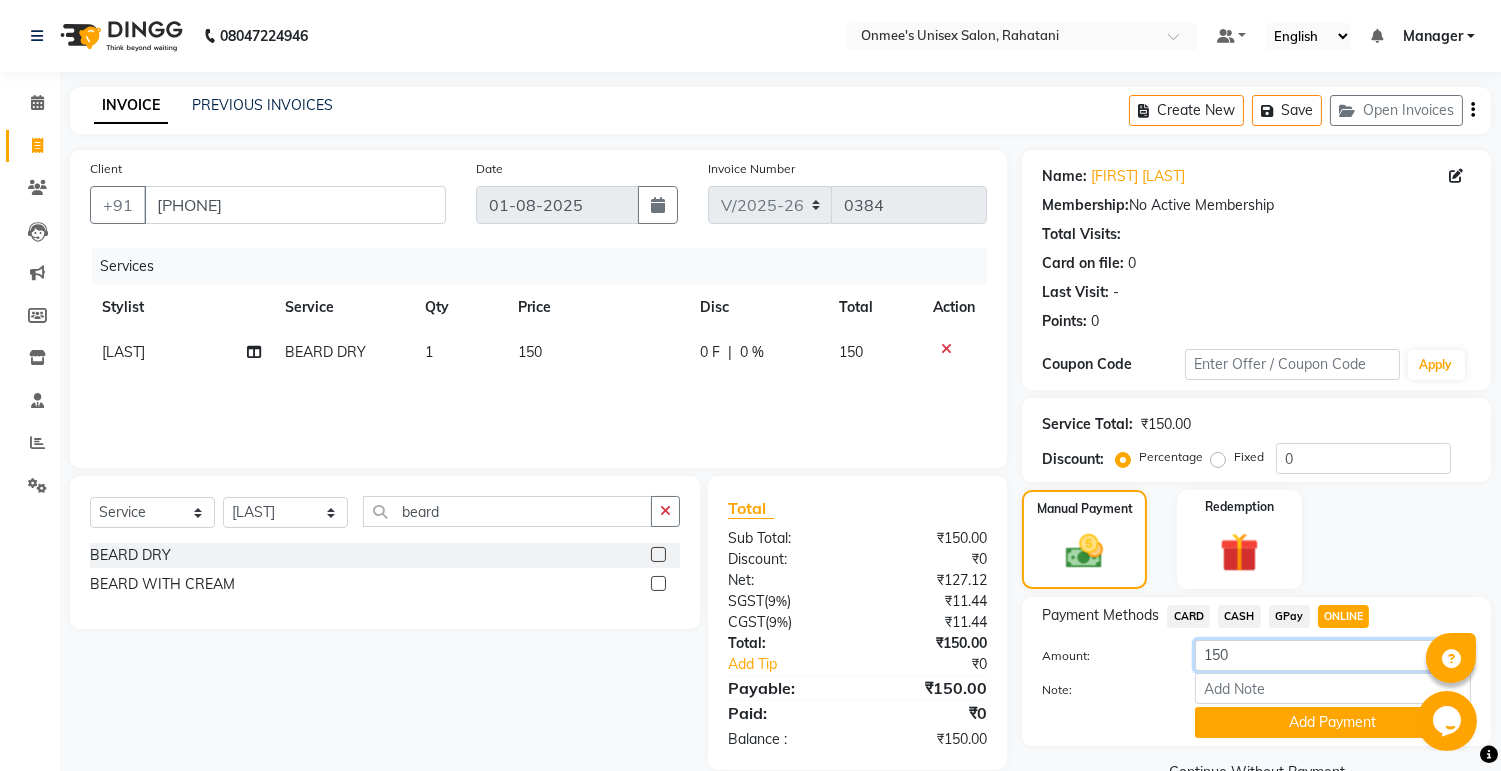 click on "150" 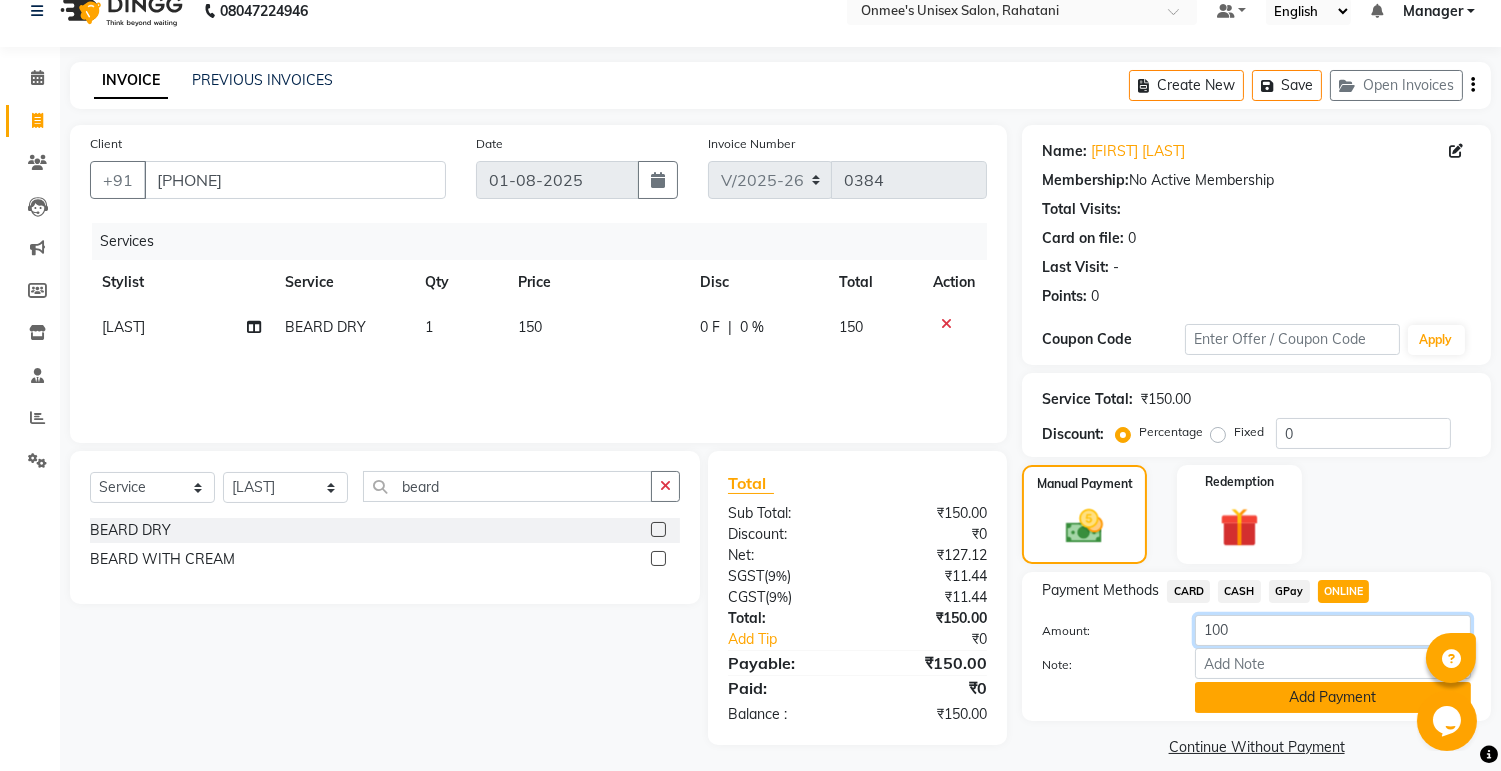 scroll, scrollTop: 45, scrollLeft: 0, axis: vertical 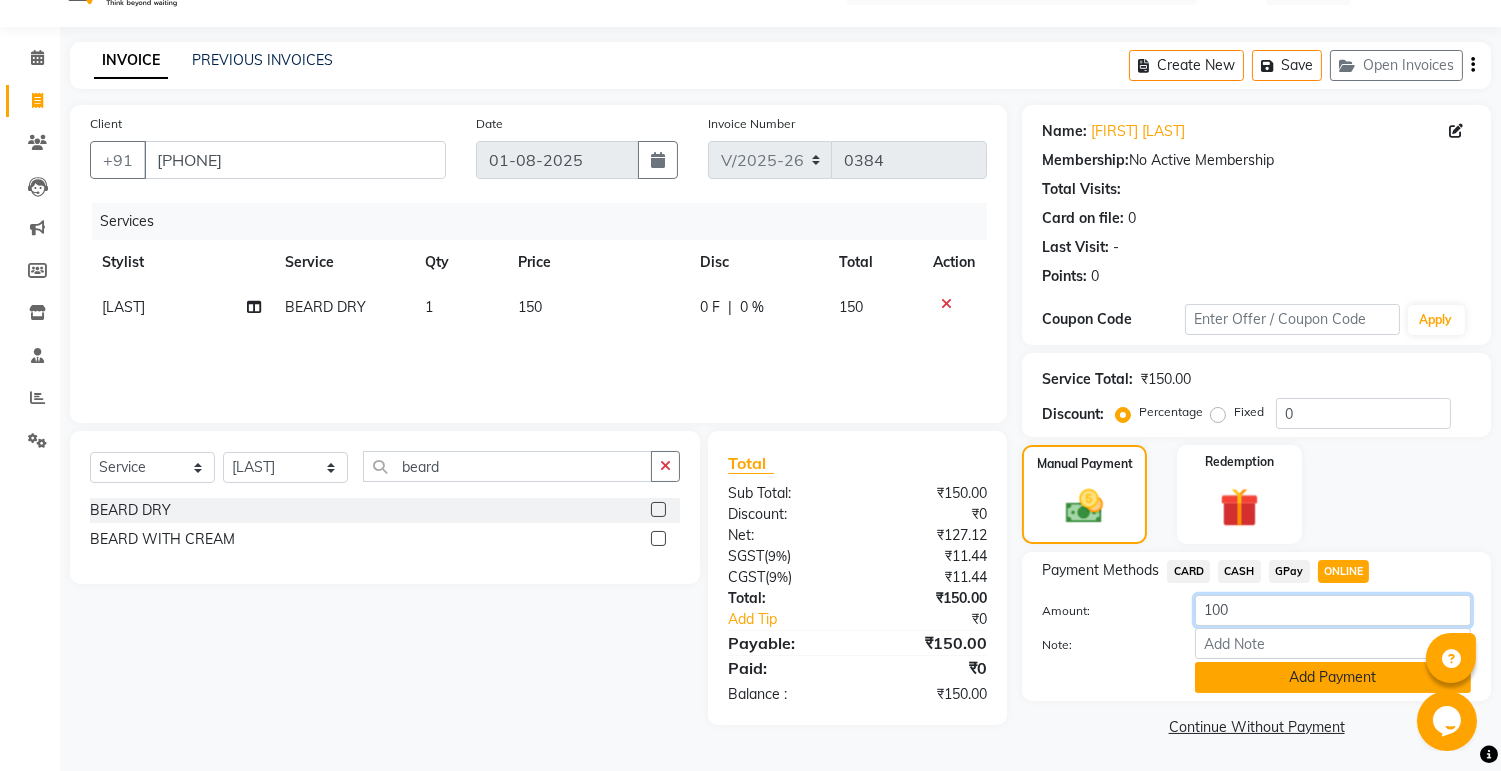 type on "100" 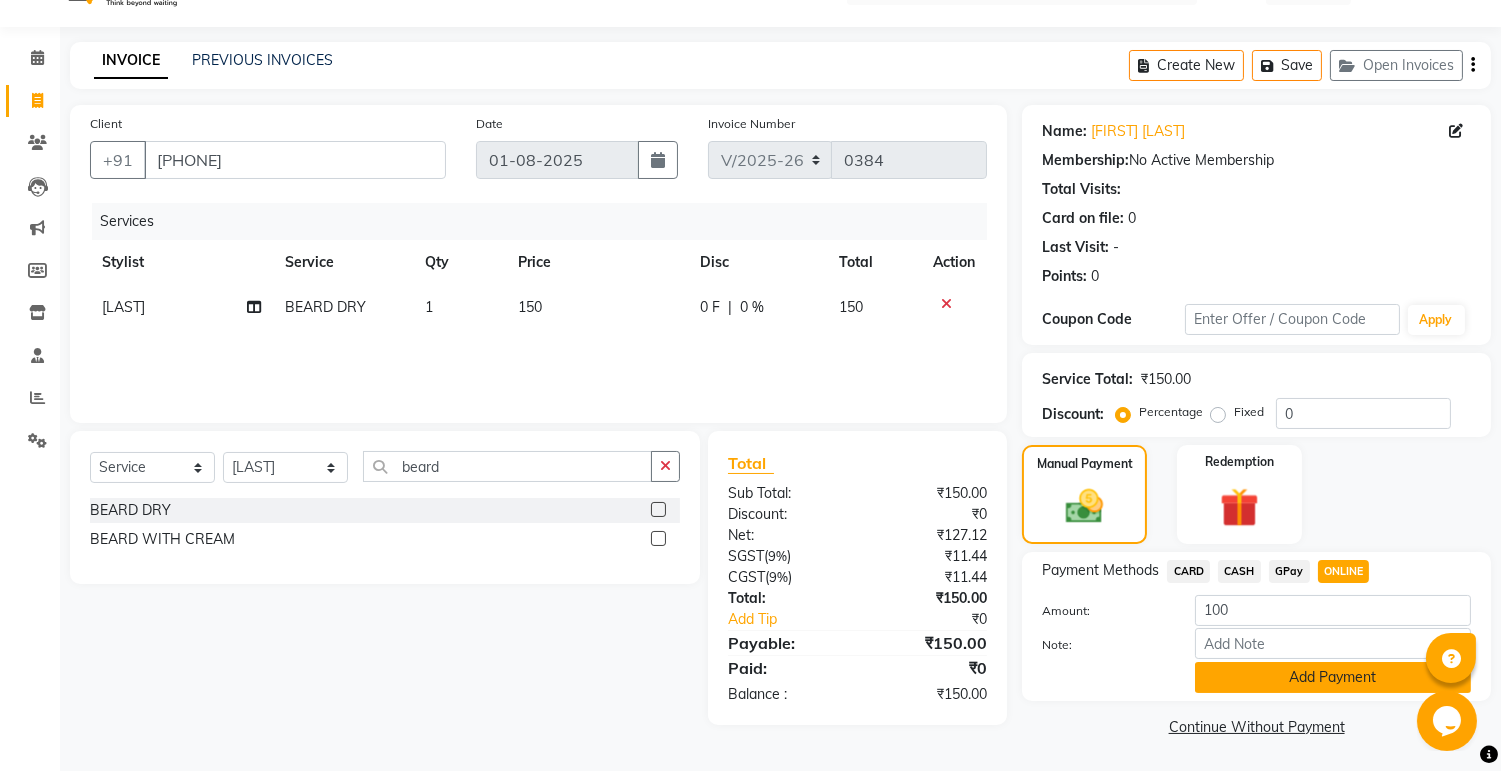 click on "Add Payment" 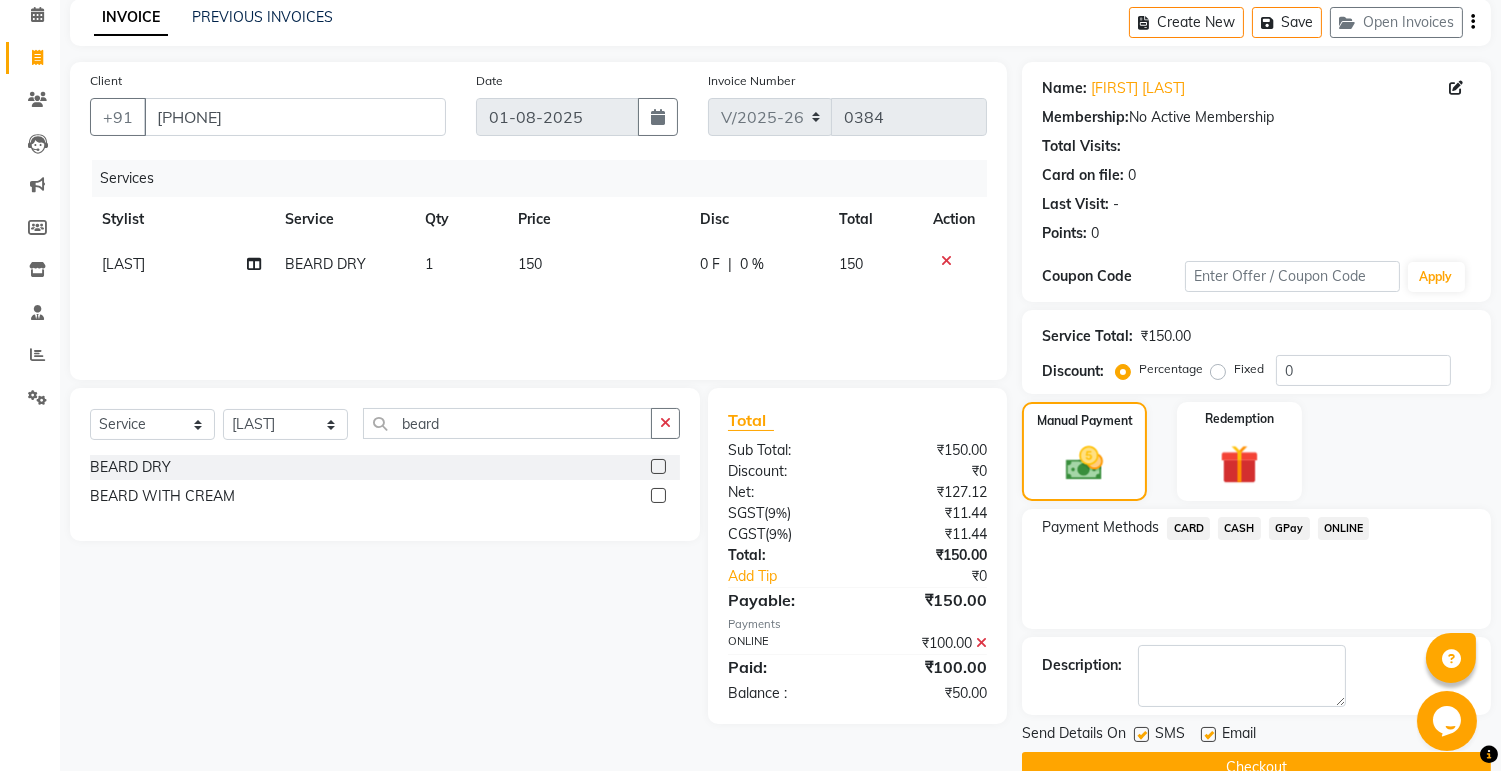 scroll, scrollTop: 128, scrollLeft: 0, axis: vertical 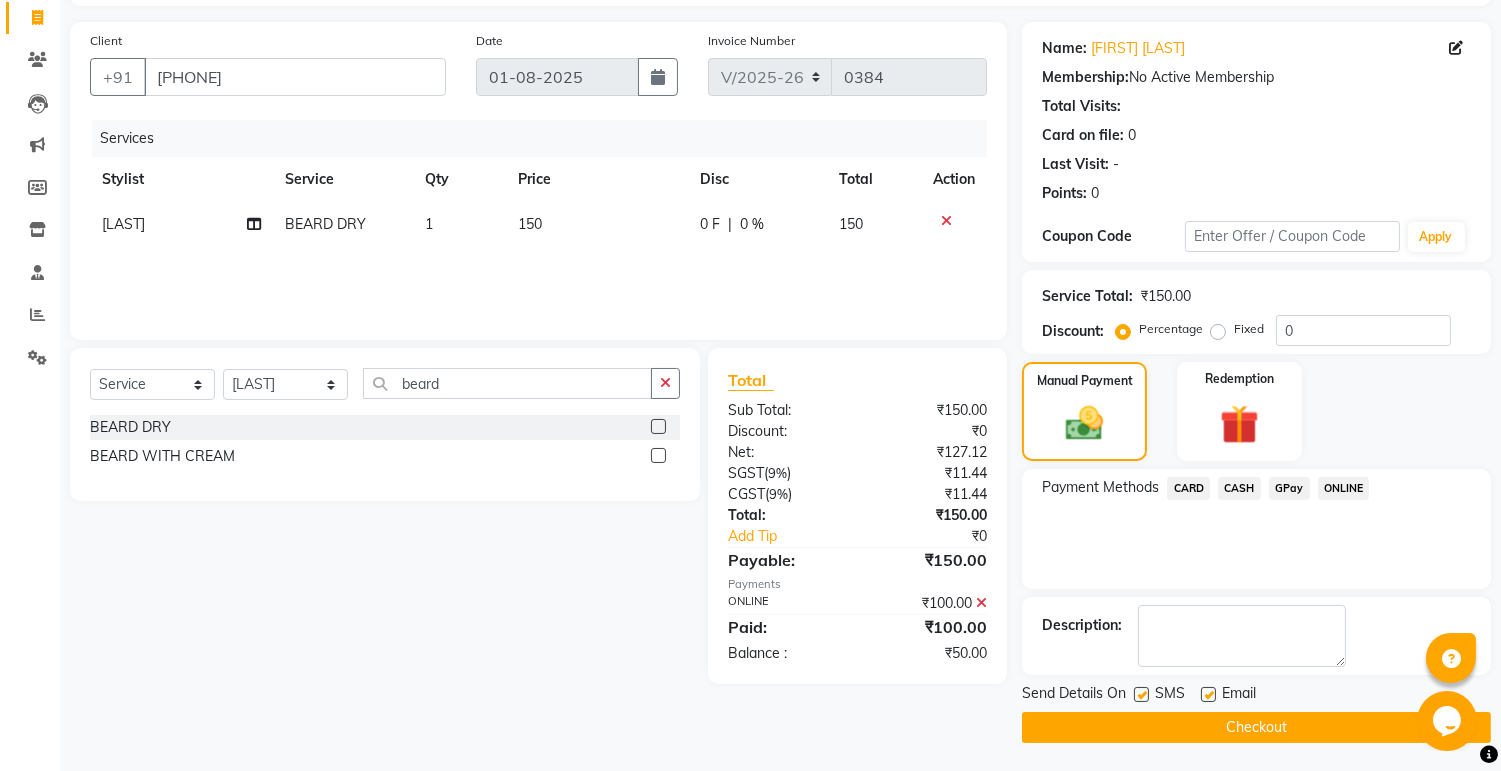 click on "₹50.00" 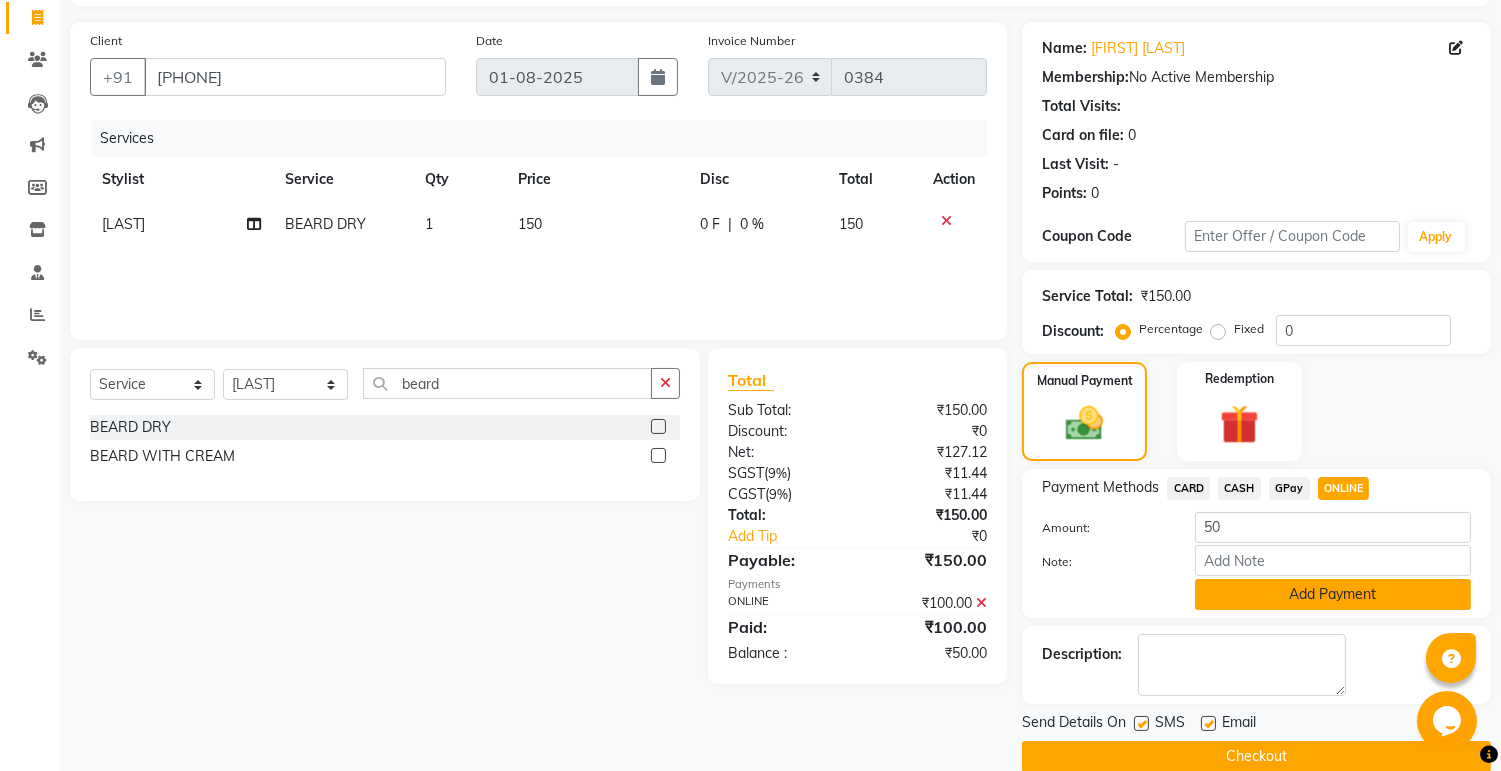 click on "Add Payment" 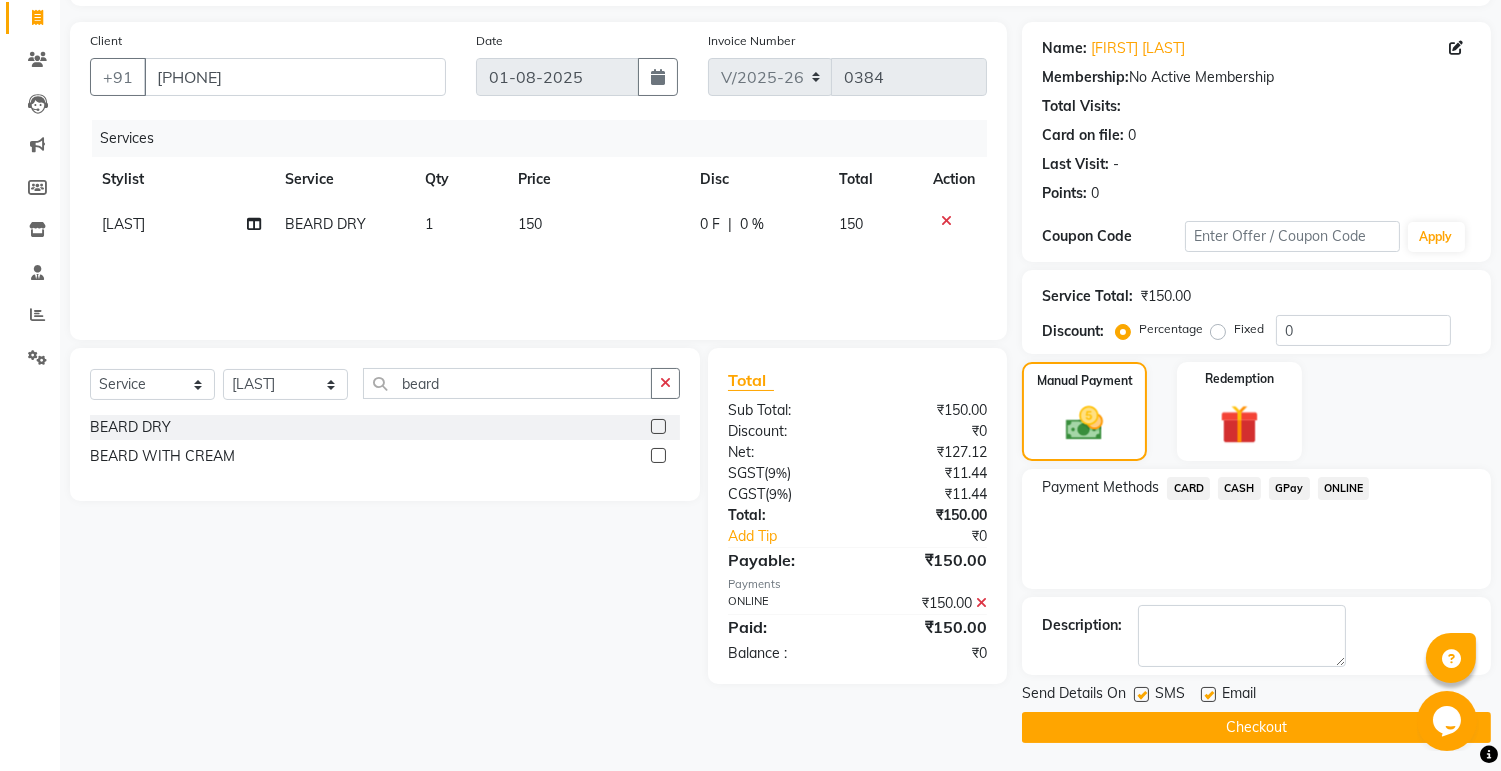 click 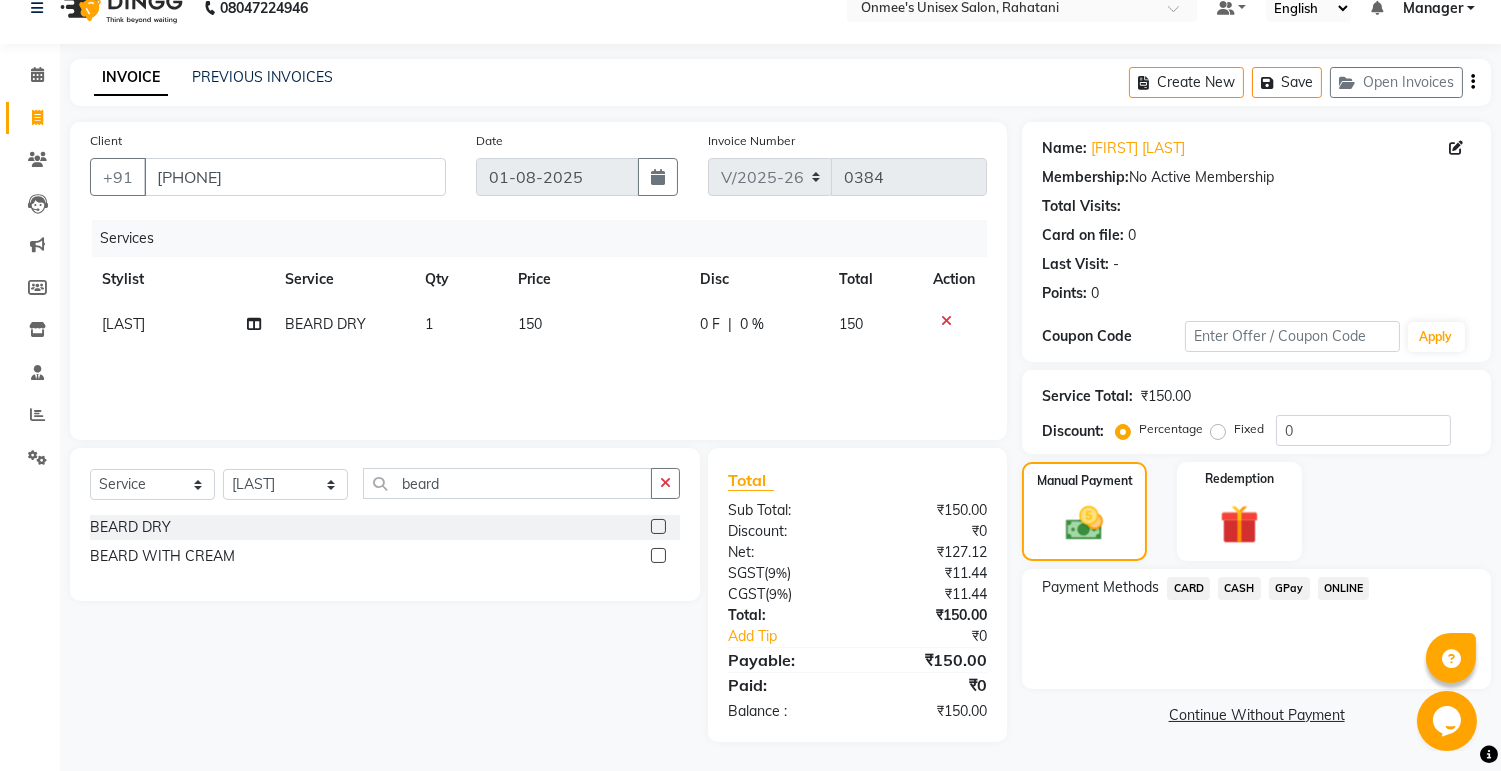 click 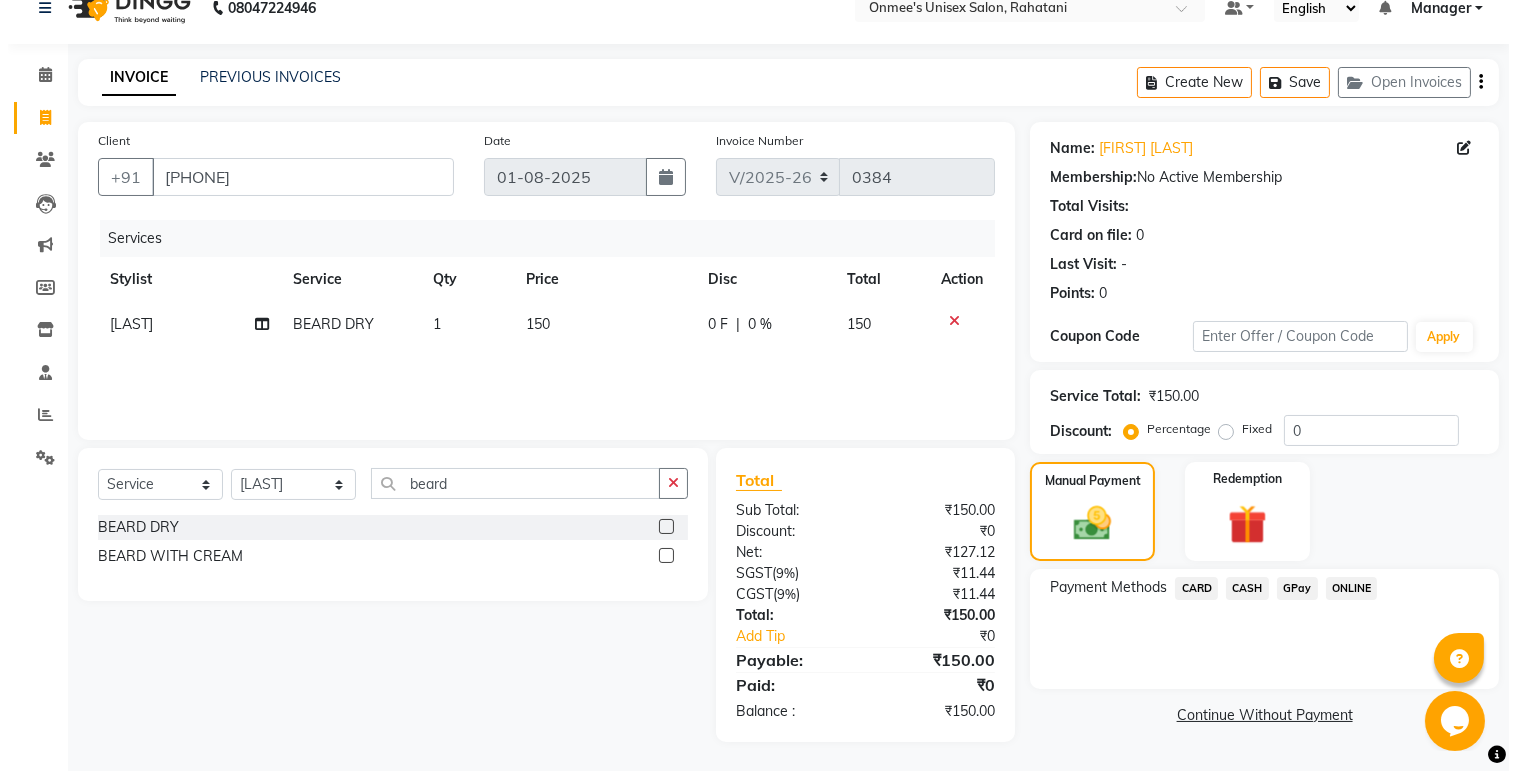 scroll, scrollTop: 0, scrollLeft: 0, axis: both 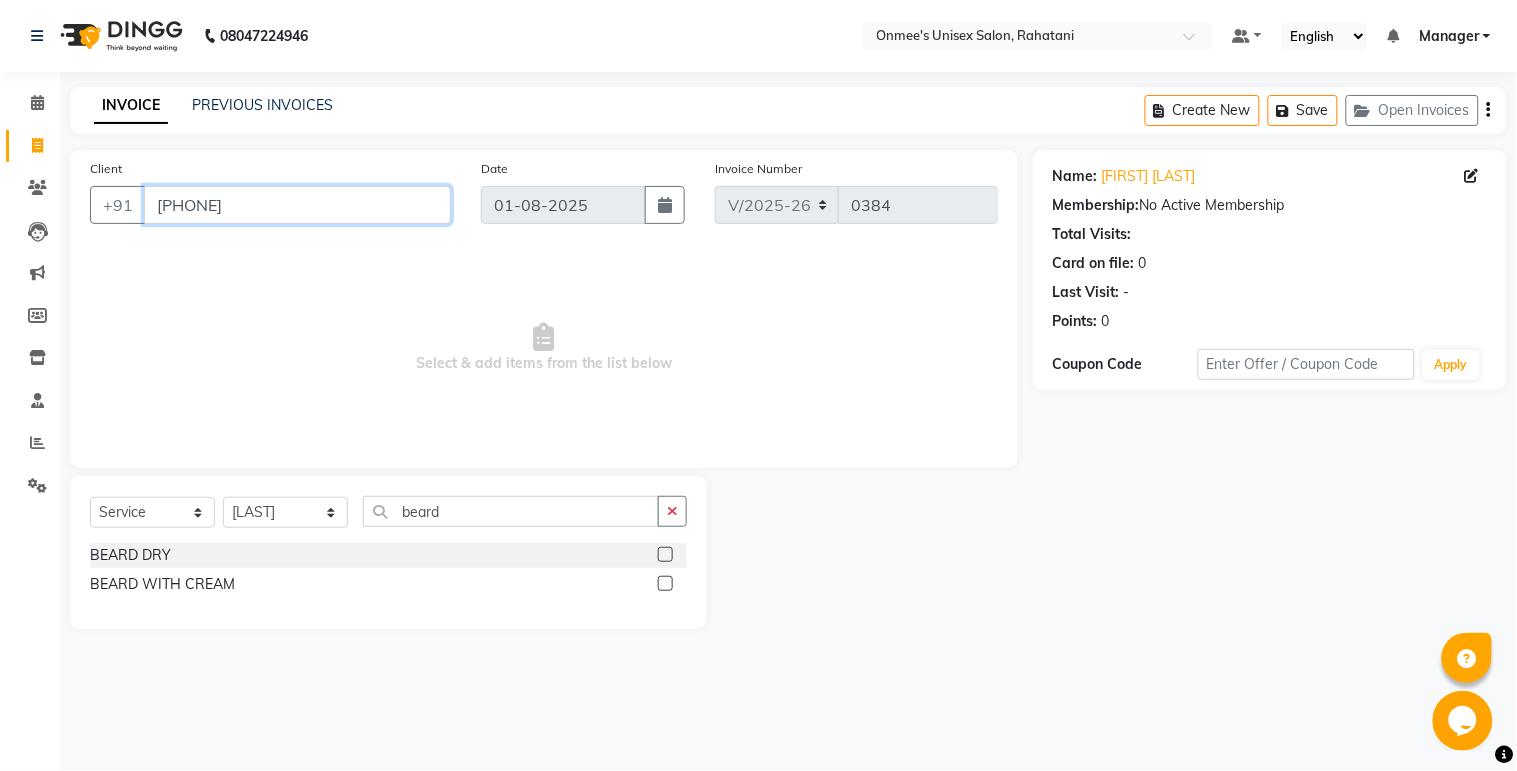 click on "[PHONE]" at bounding box center [297, 205] 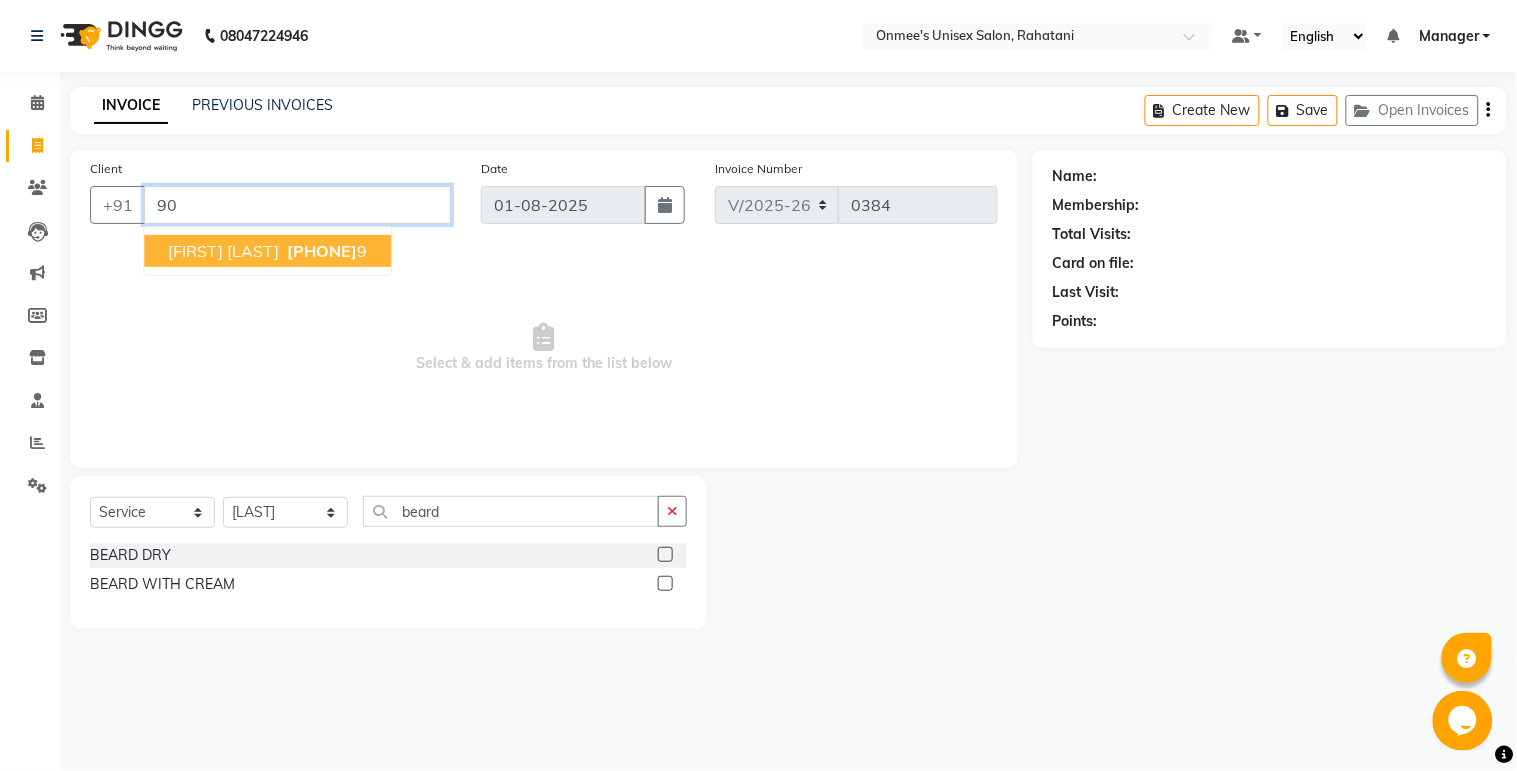 type on "9" 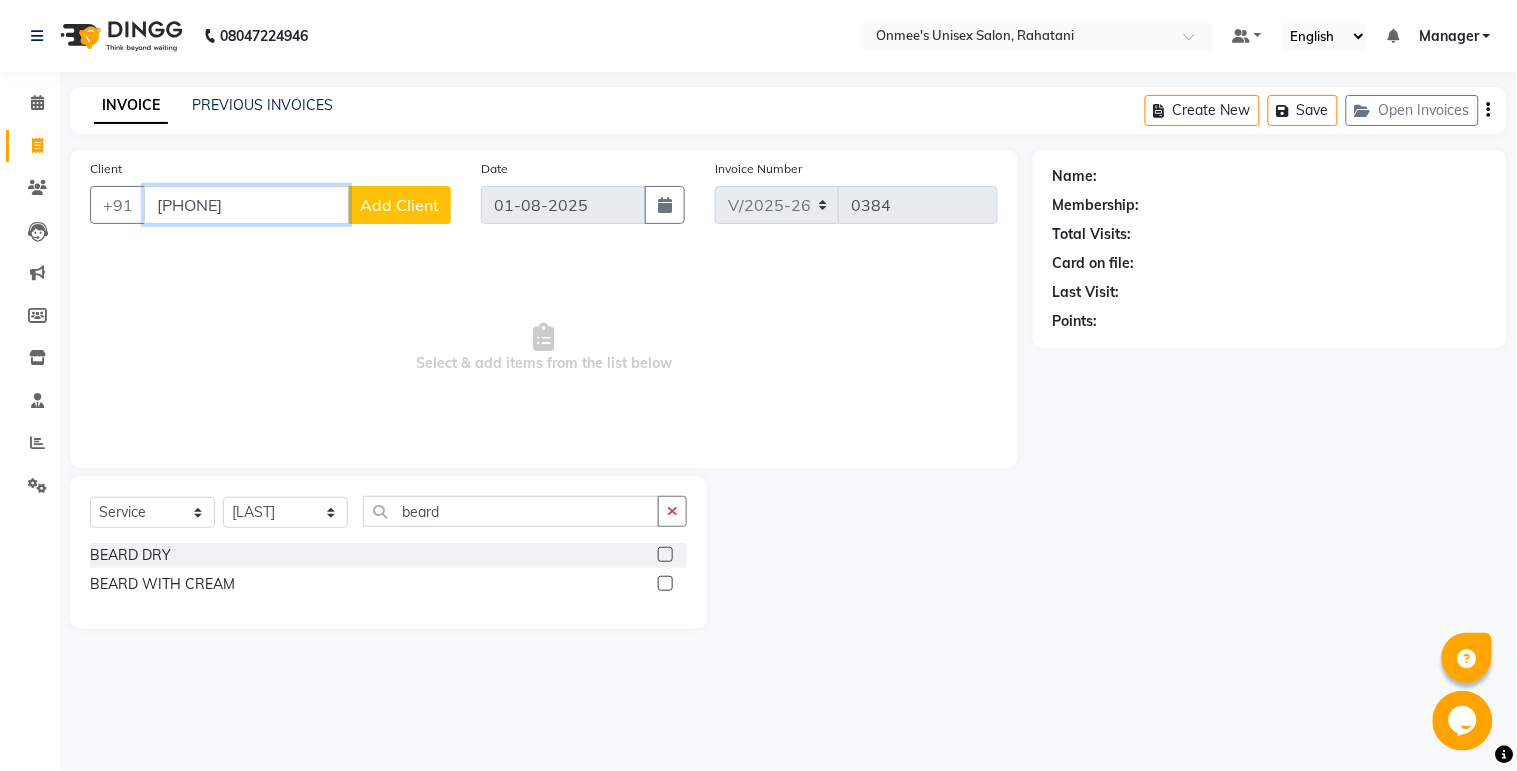 type on "[PHONE]" 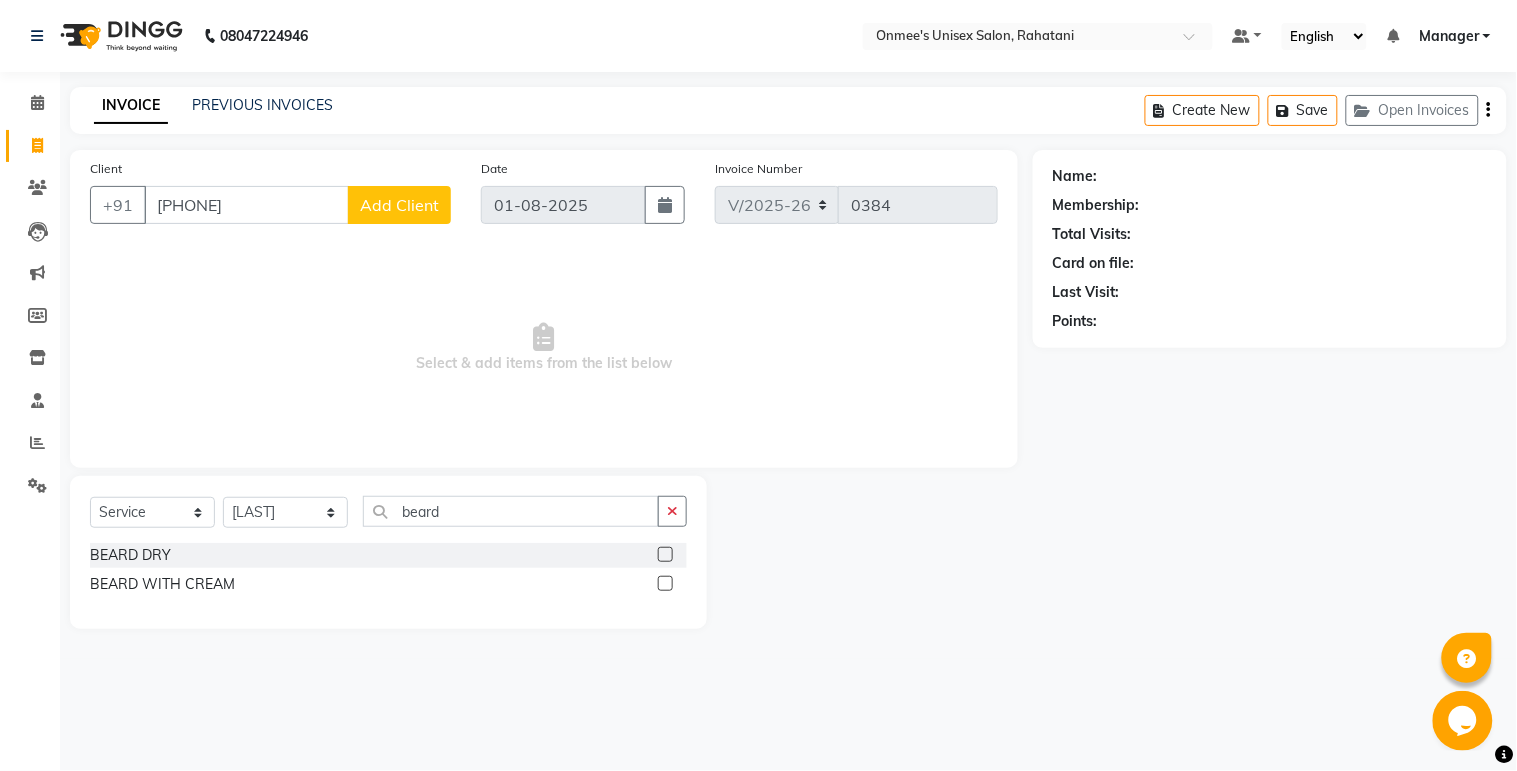 click on "Add Client" 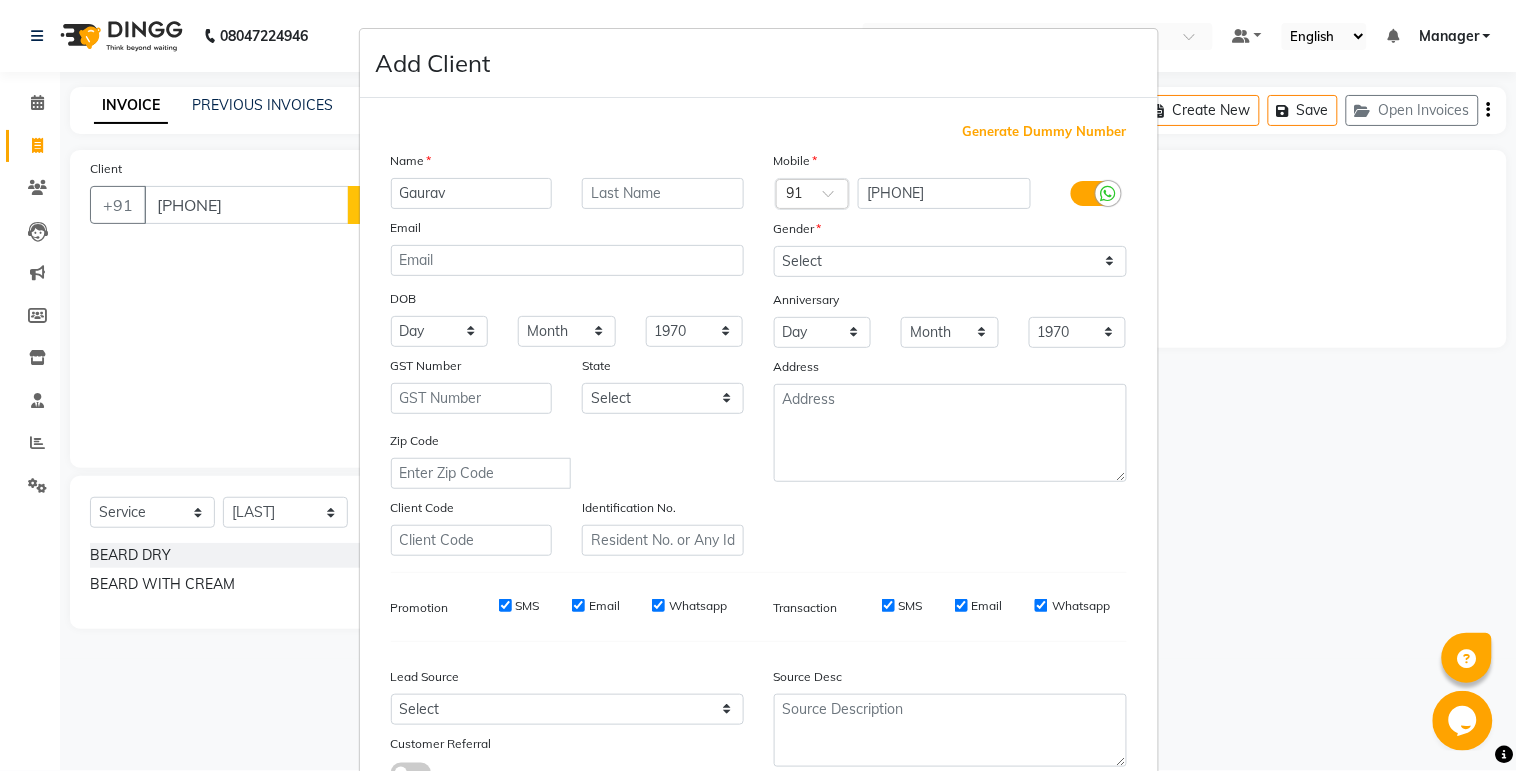 type on "Gaurav" 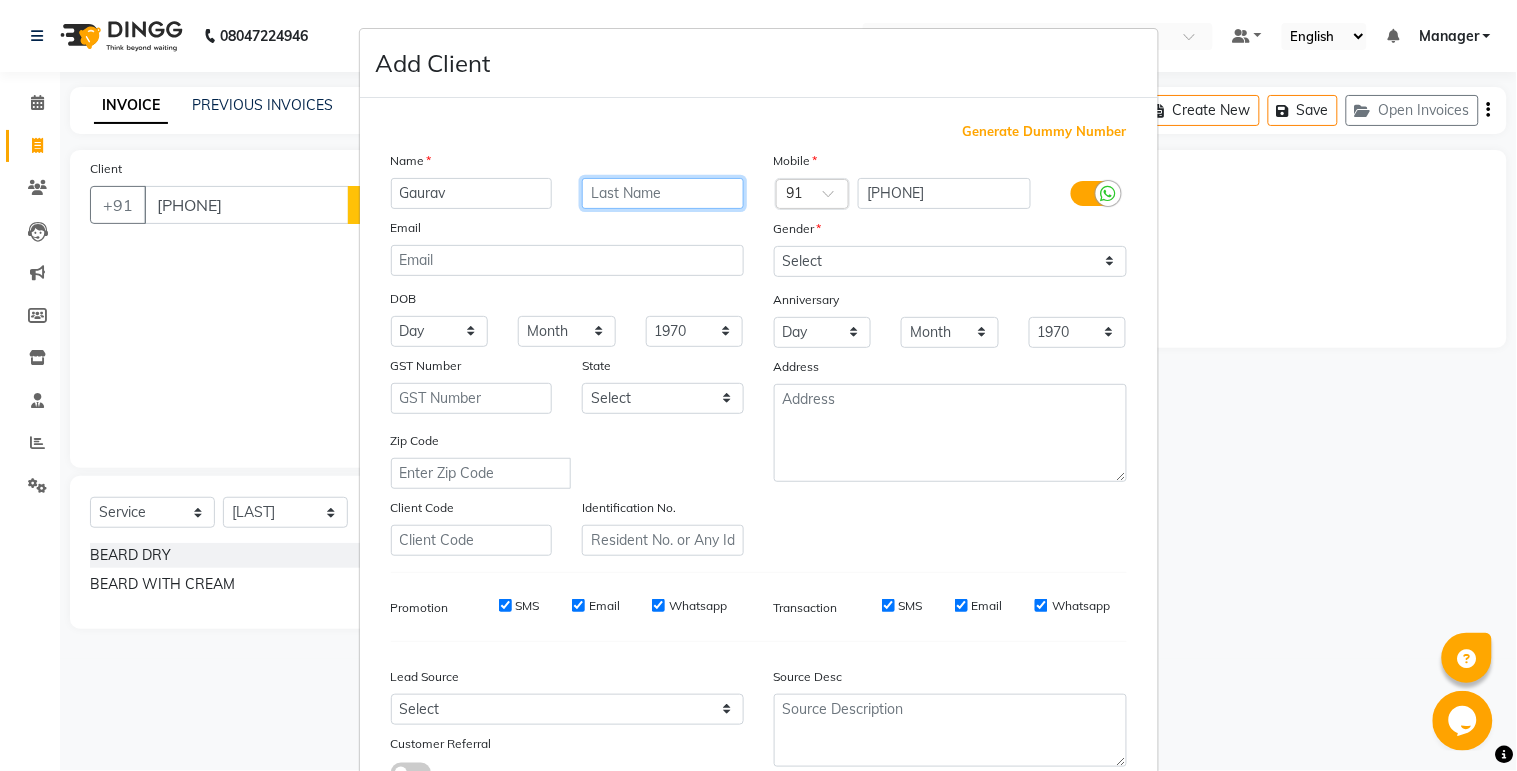 click at bounding box center (663, 193) 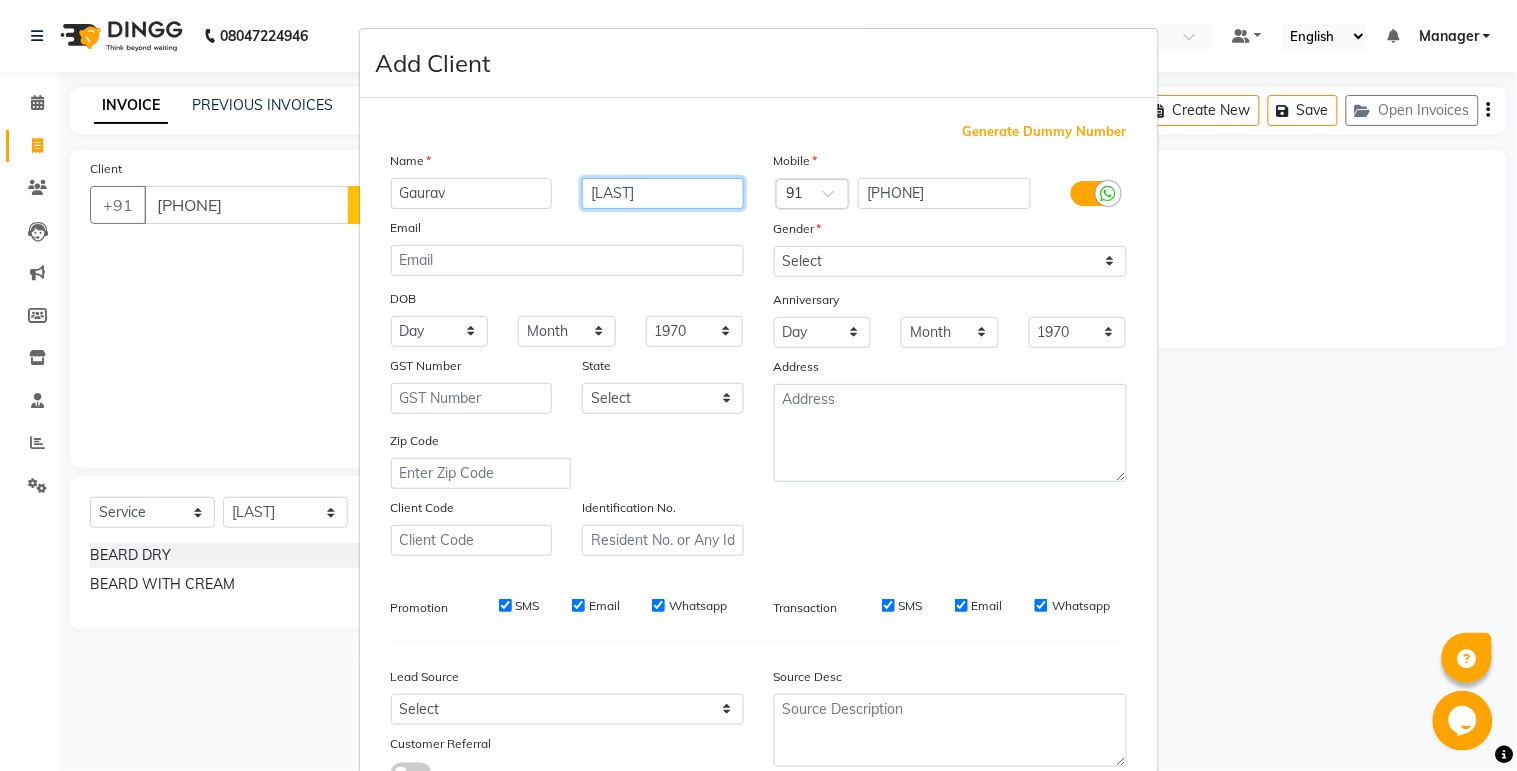 type on "[LAST]" 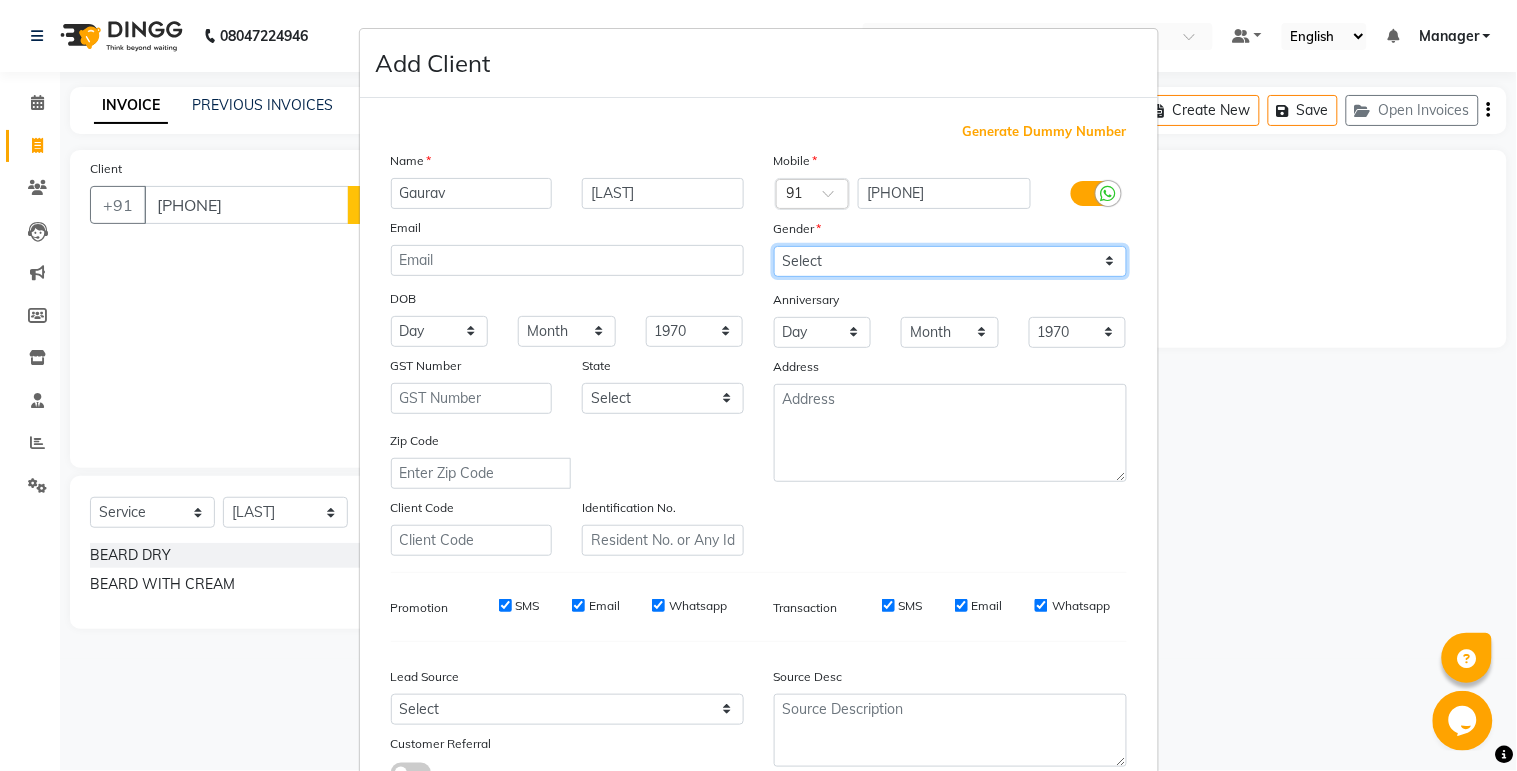 click on "Select Male Female Other Prefer Not To Say" at bounding box center [950, 261] 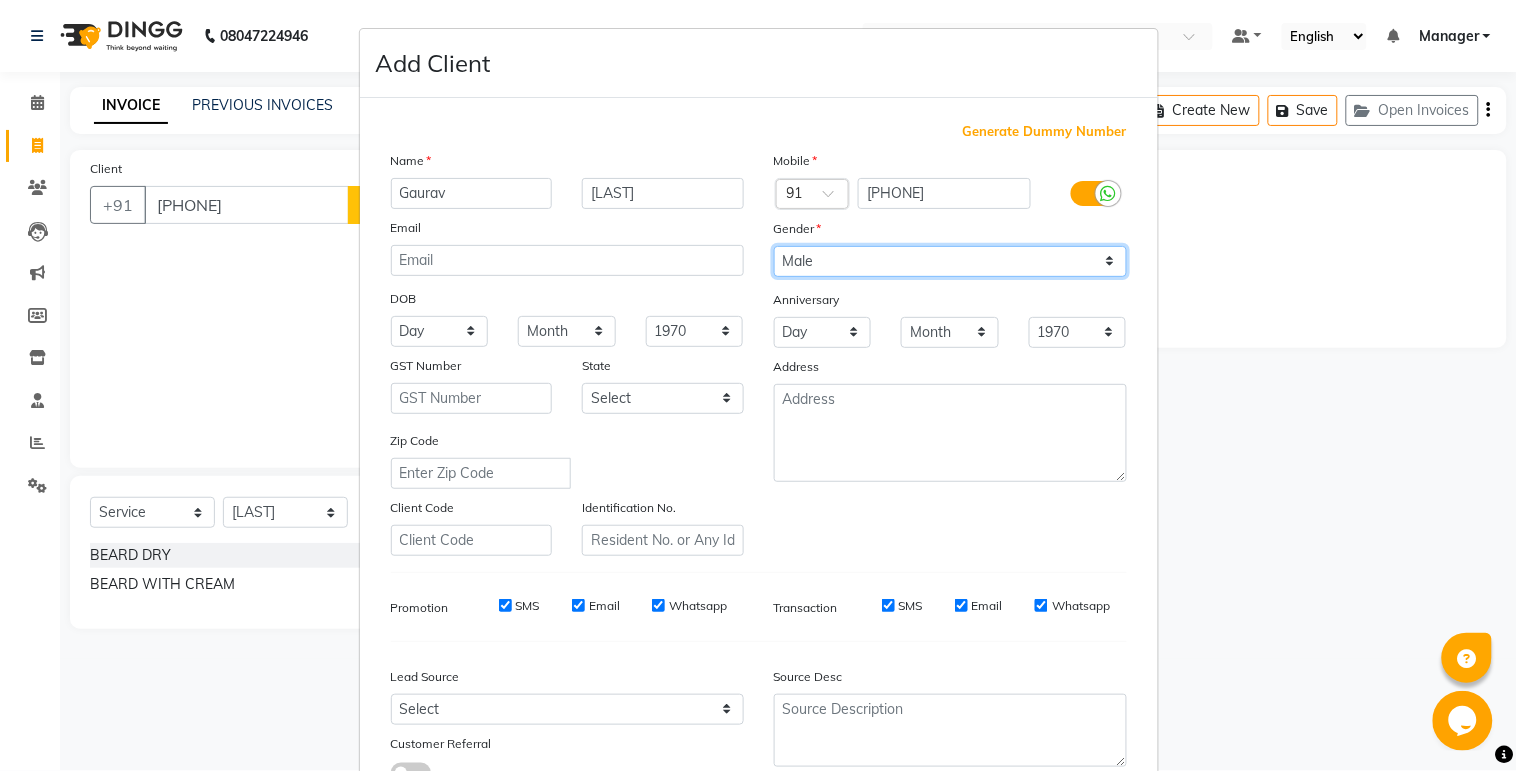 click on "Select Male Female Other Prefer Not To Say" at bounding box center (950, 261) 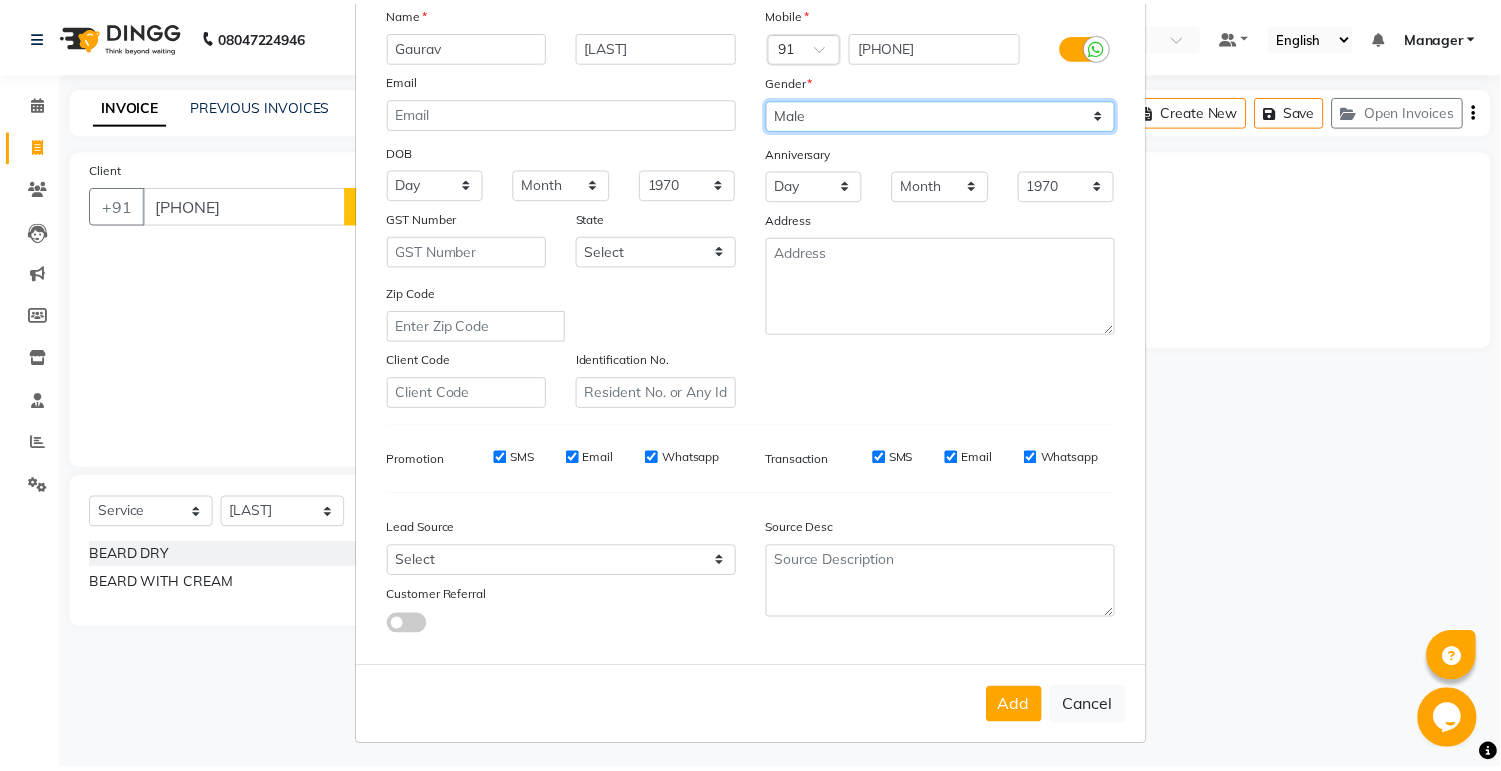 scroll, scrollTop: 153, scrollLeft: 0, axis: vertical 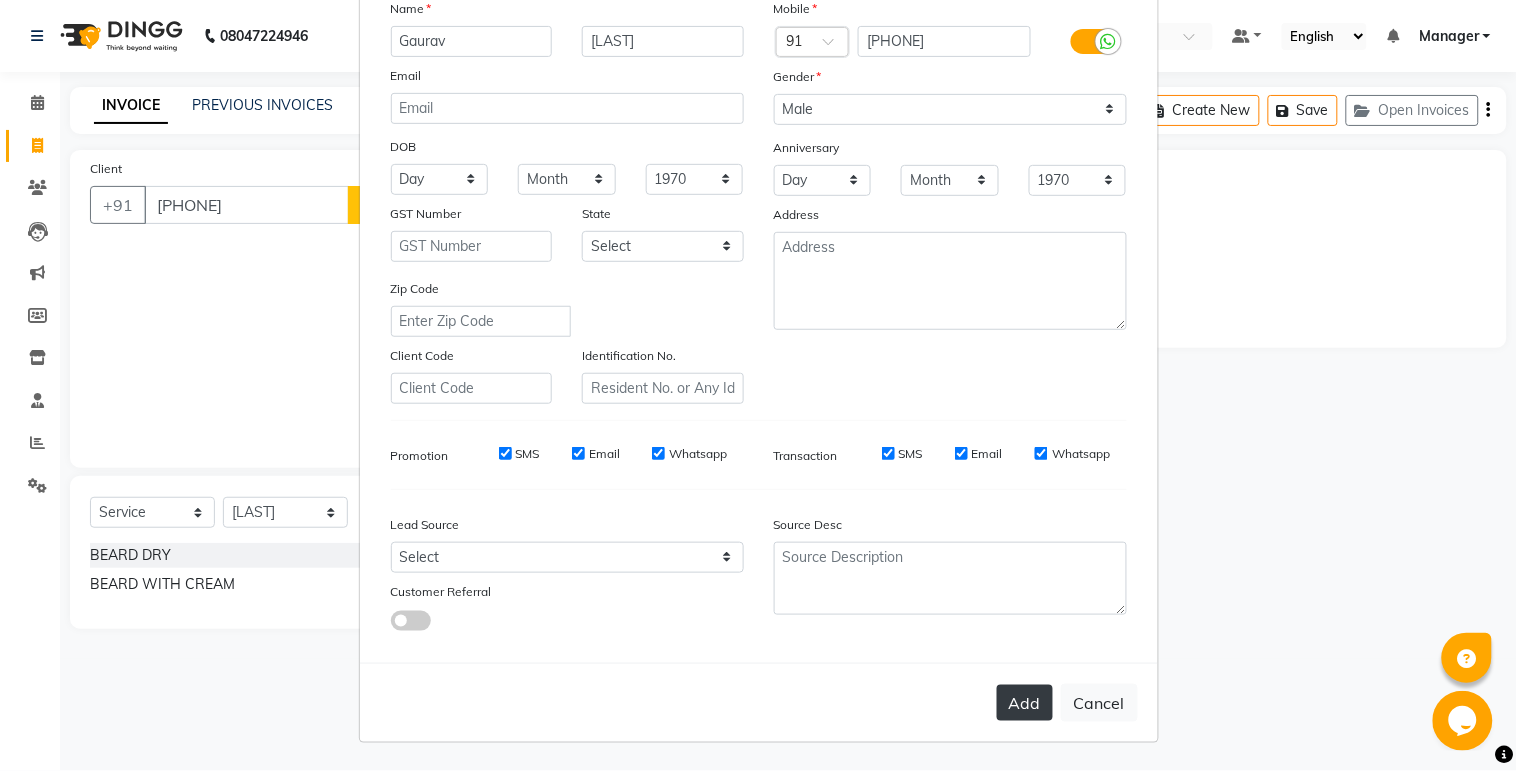 click on "Add" at bounding box center [1025, 703] 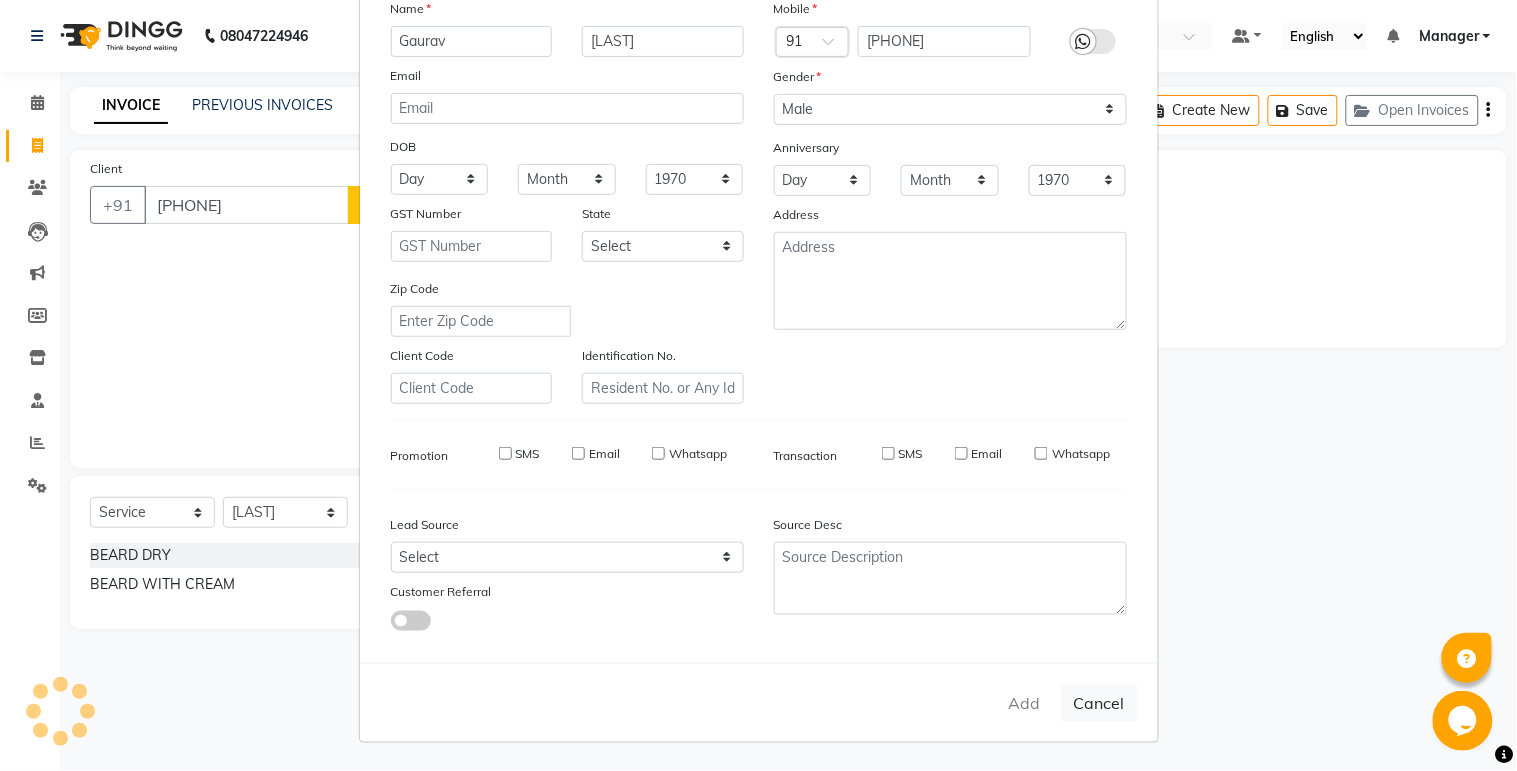 type 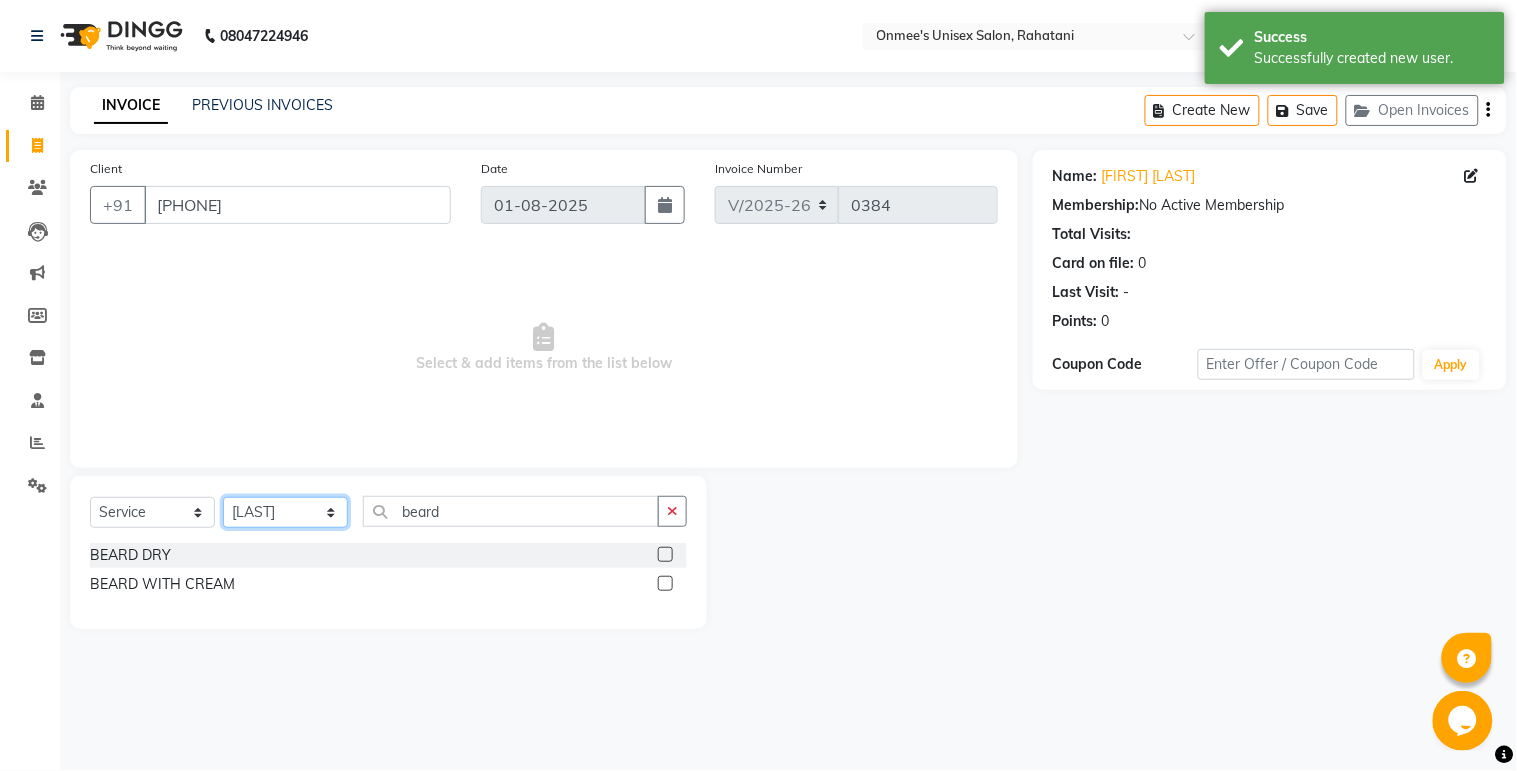 click on "Select Stylist [LAST] [LAST] [LAST] Manager [LAST] [LAST] [LAST] [LAST] [LAST] [LAST] [LAST]" 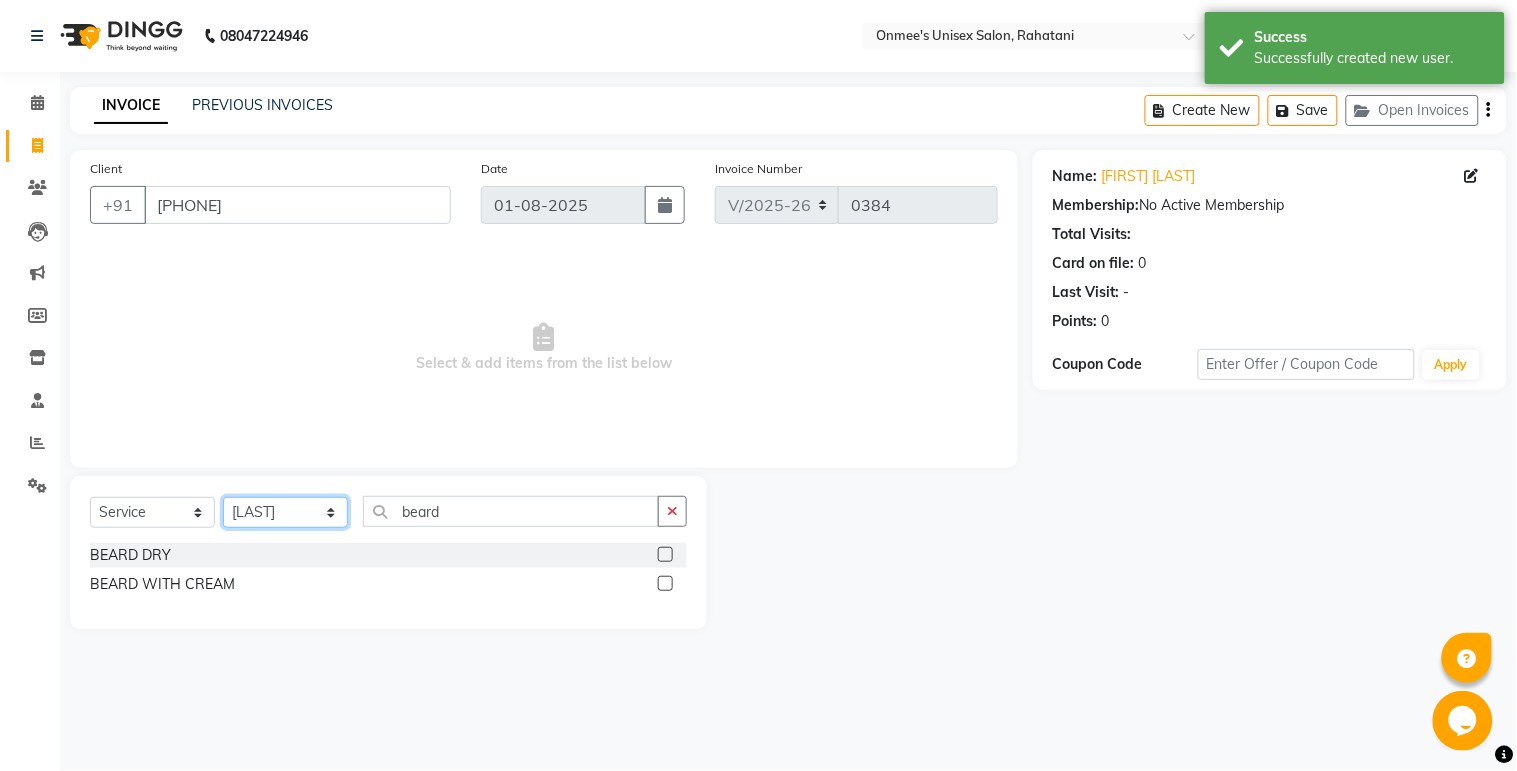 select on "[PHONE]" 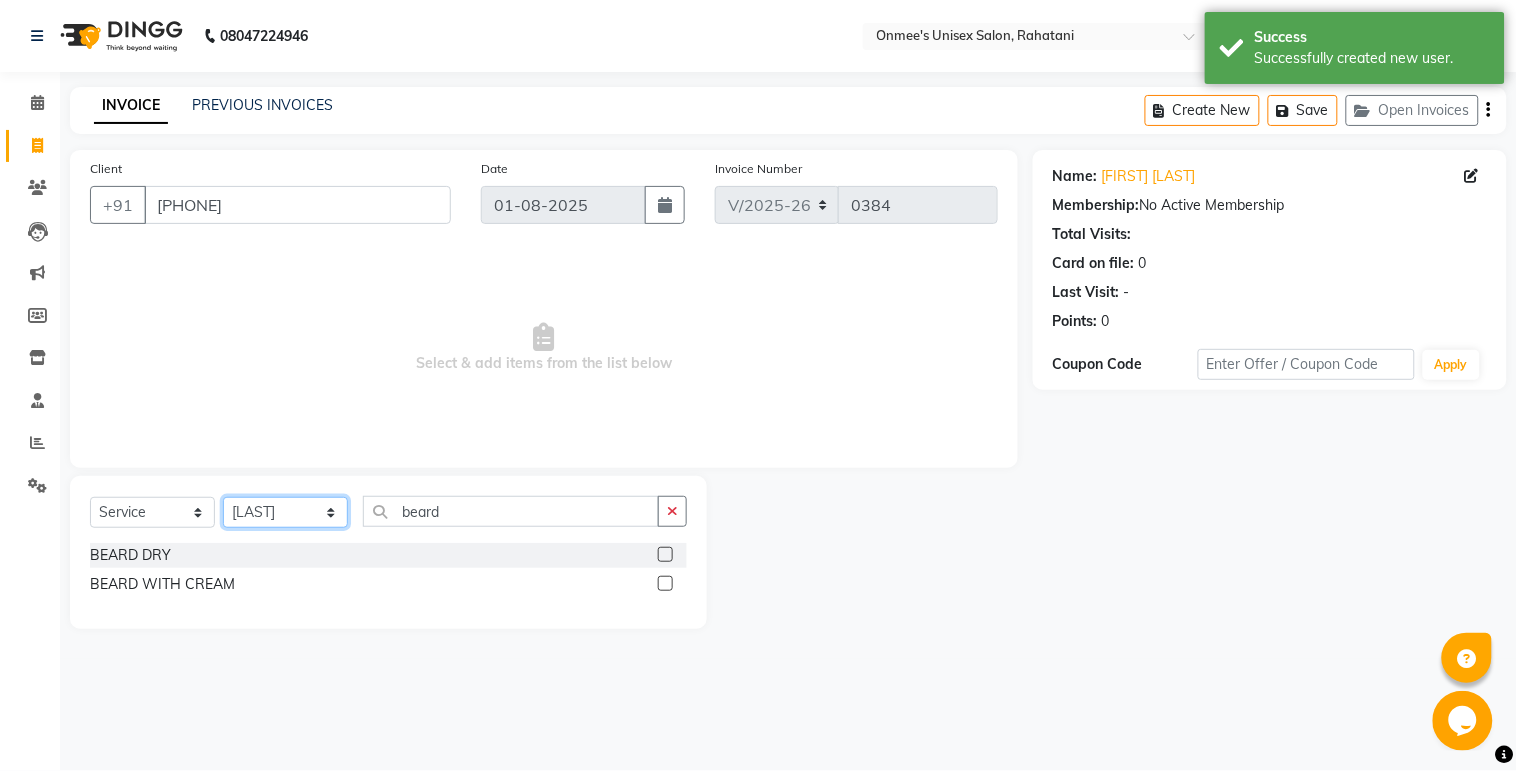 click on "Select Stylist [LAST] [LAST] [LAST] Manager [LAST] [LAST] [LAST] [LAST] [LAST] [LAST] [LAST]" 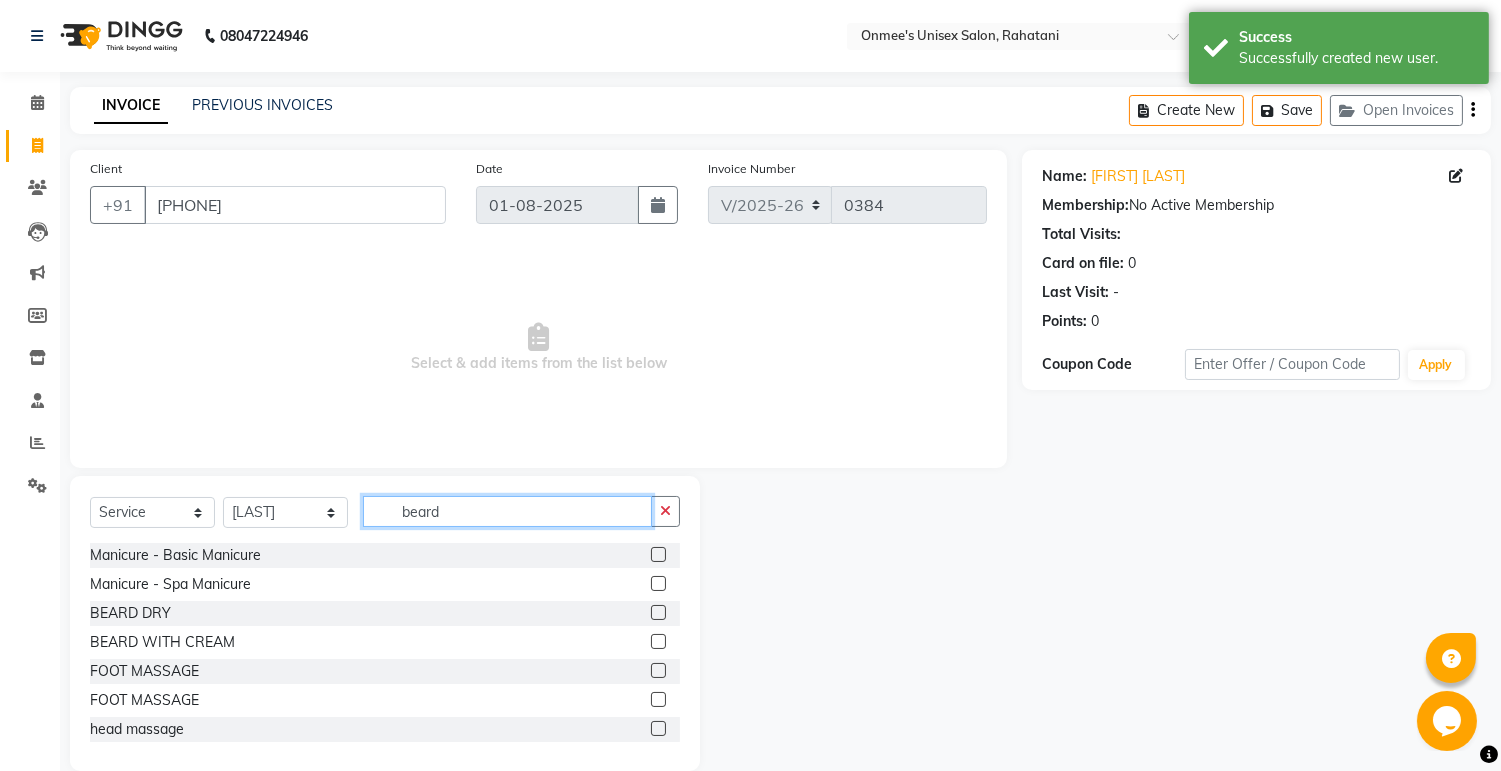 click on "beard" 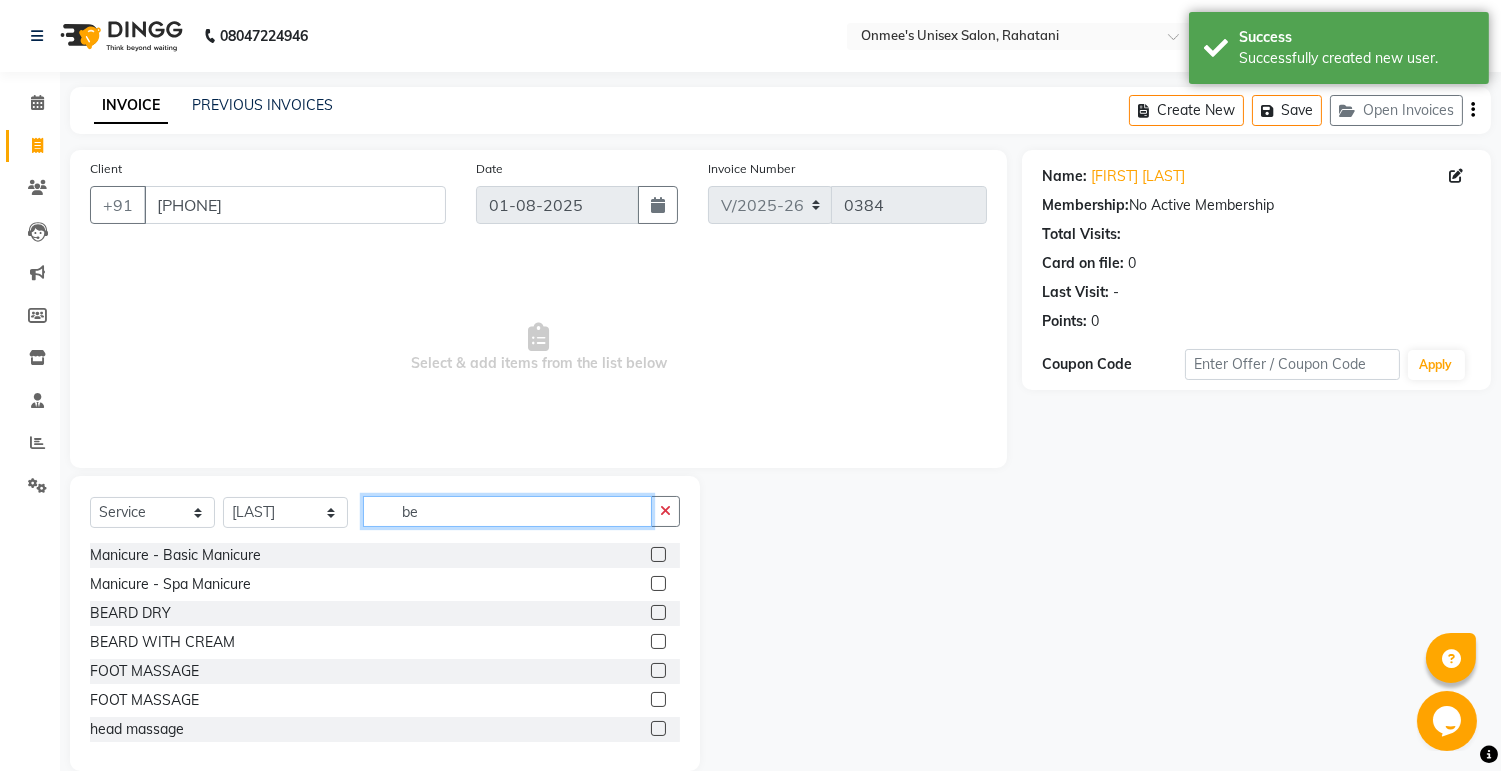 type on "b" 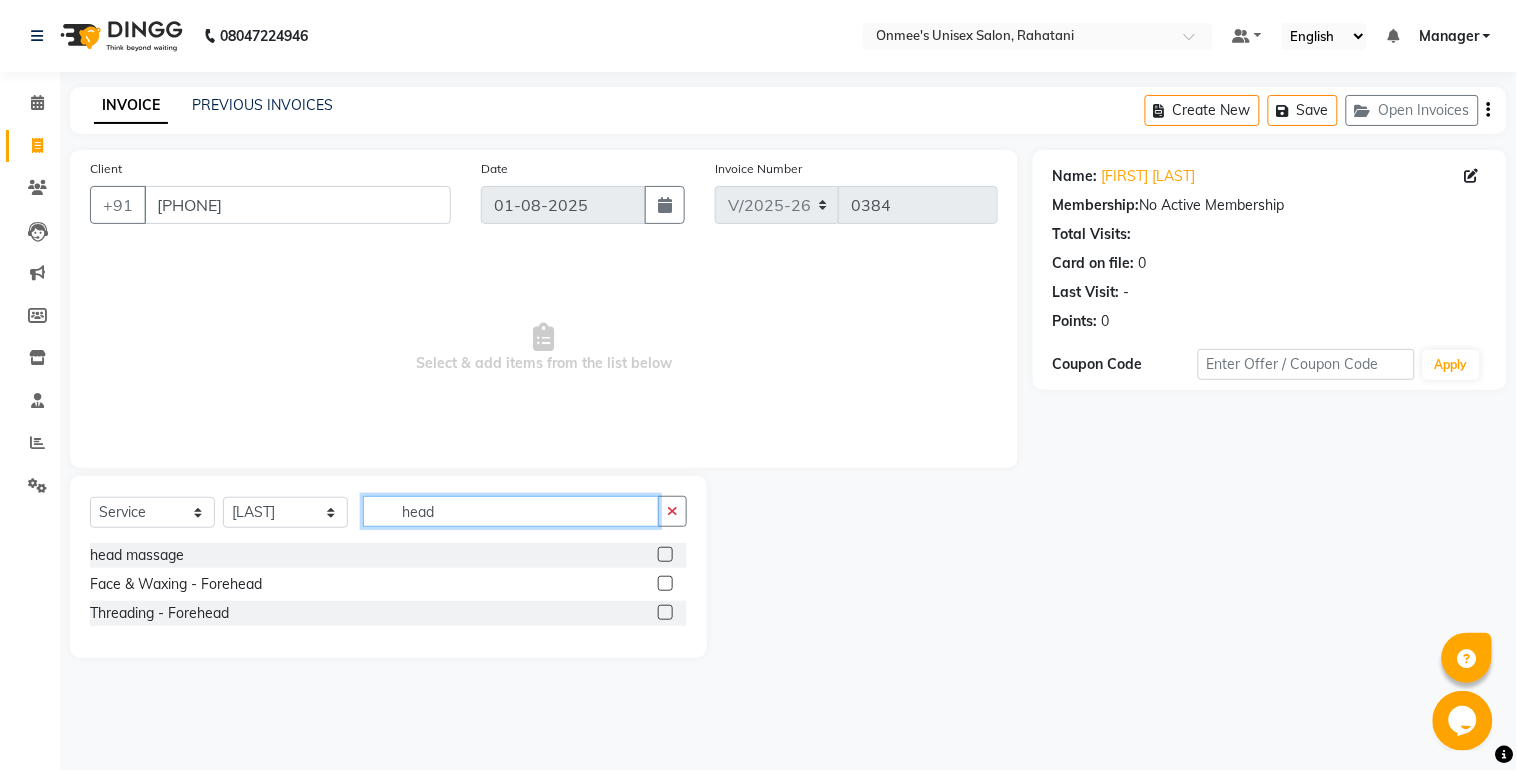 type on "head" 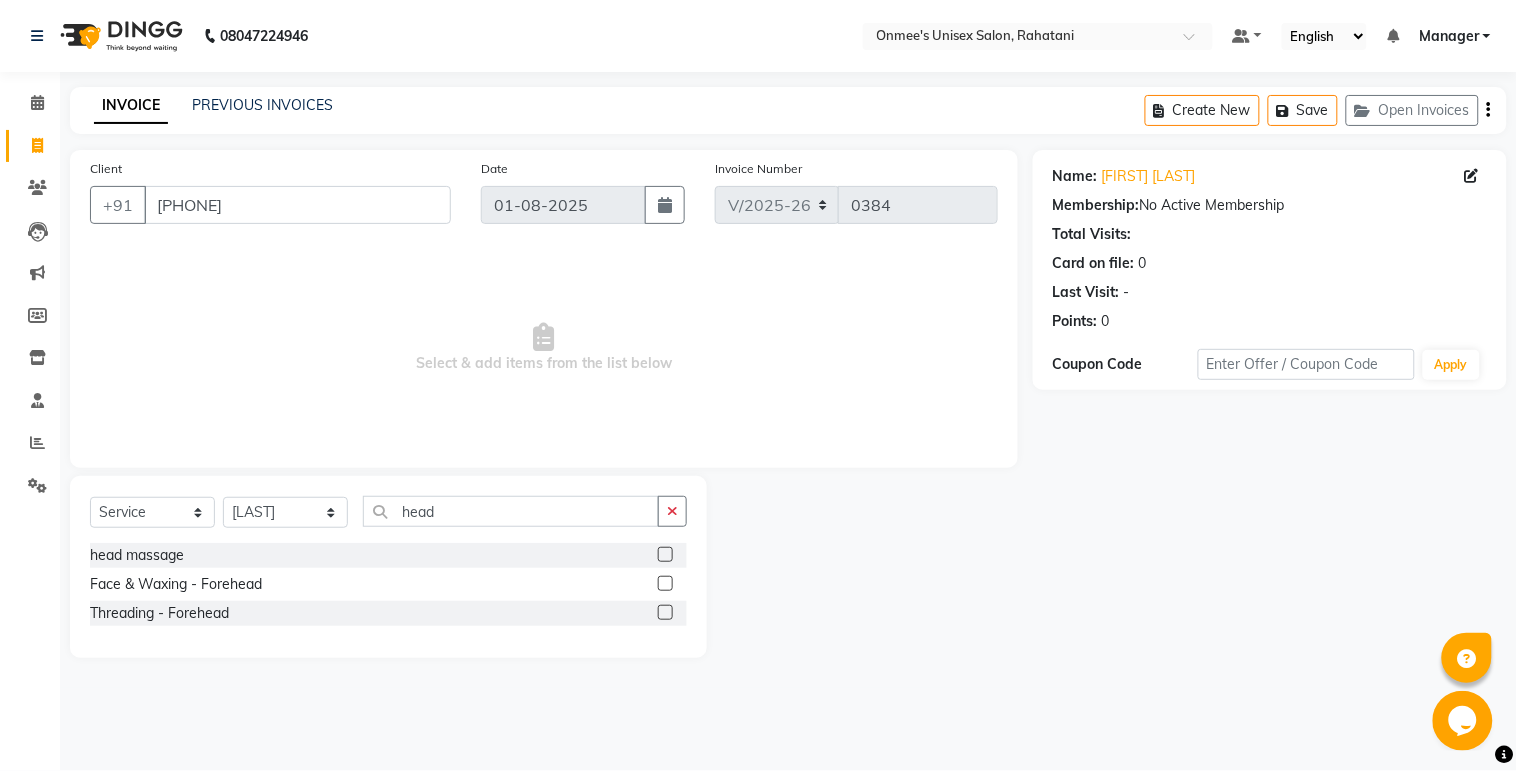 click 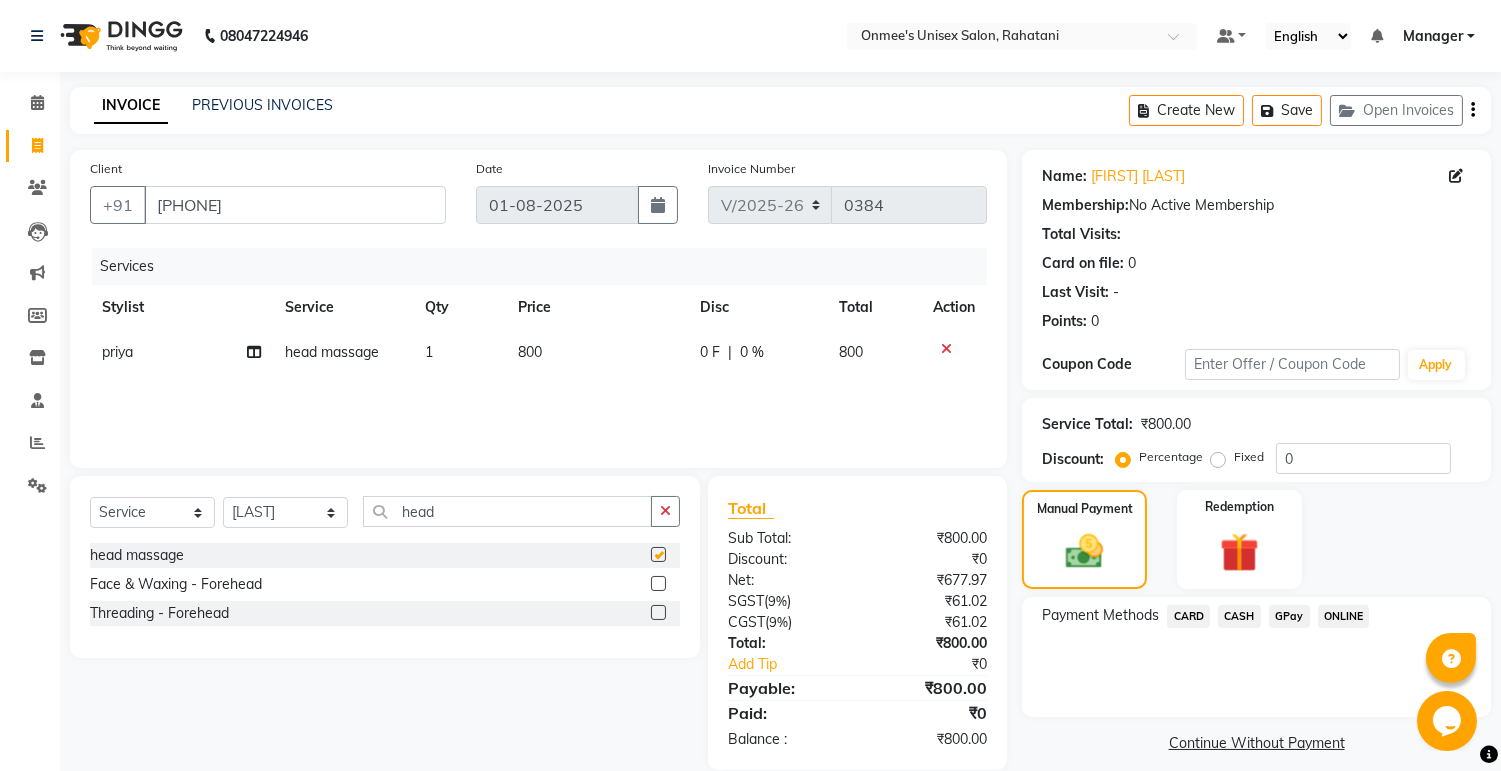 checkbox on "false" 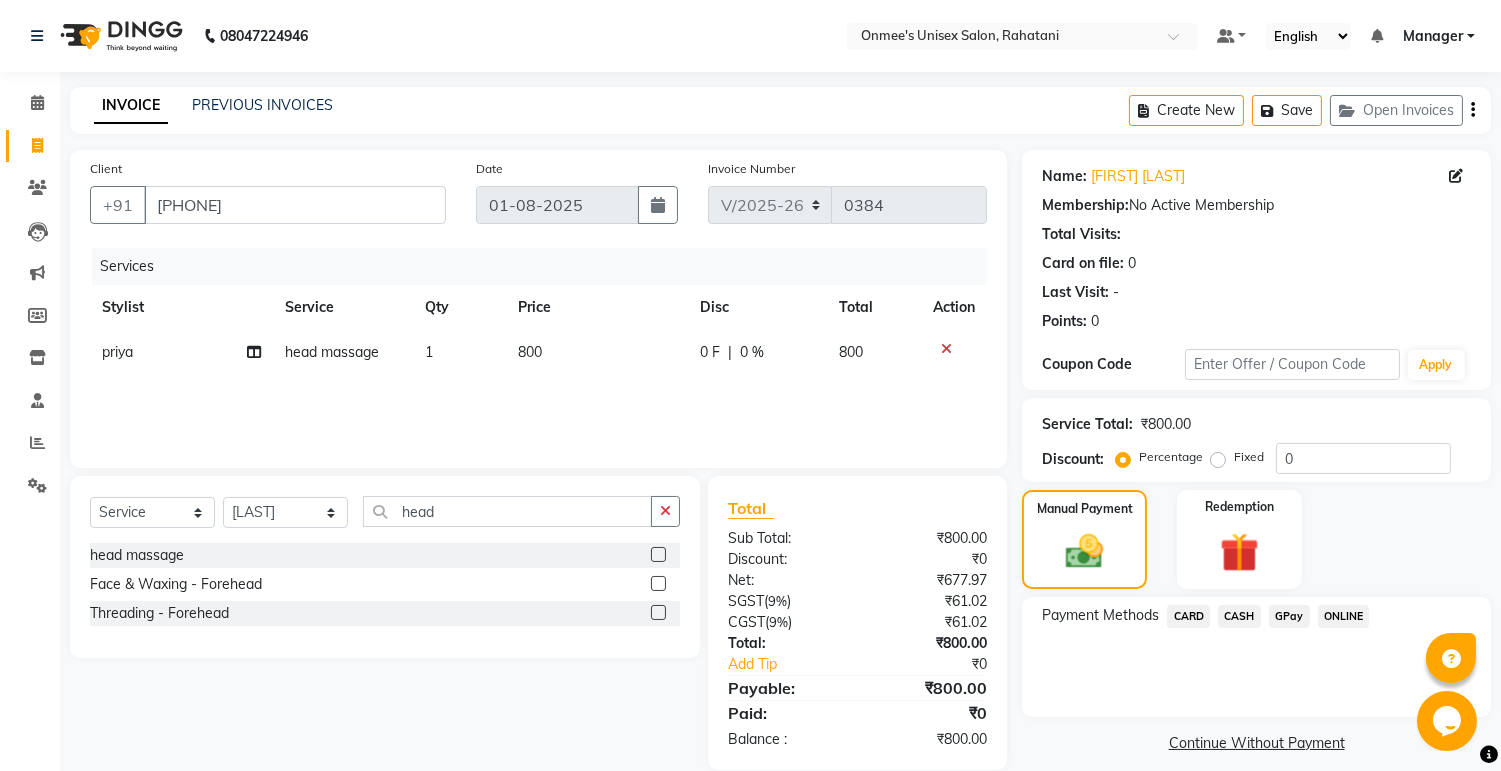 click on "800" 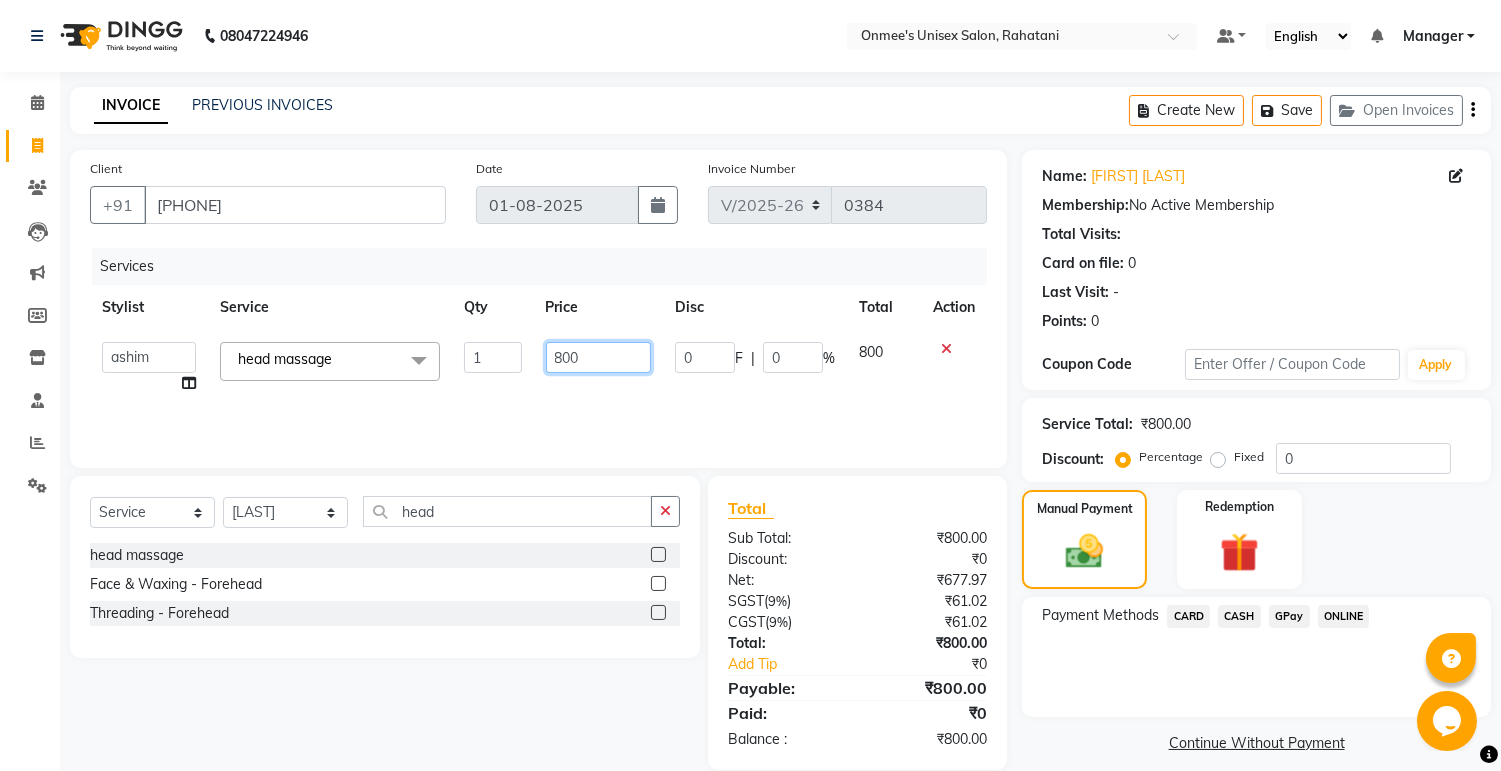 click on "800" 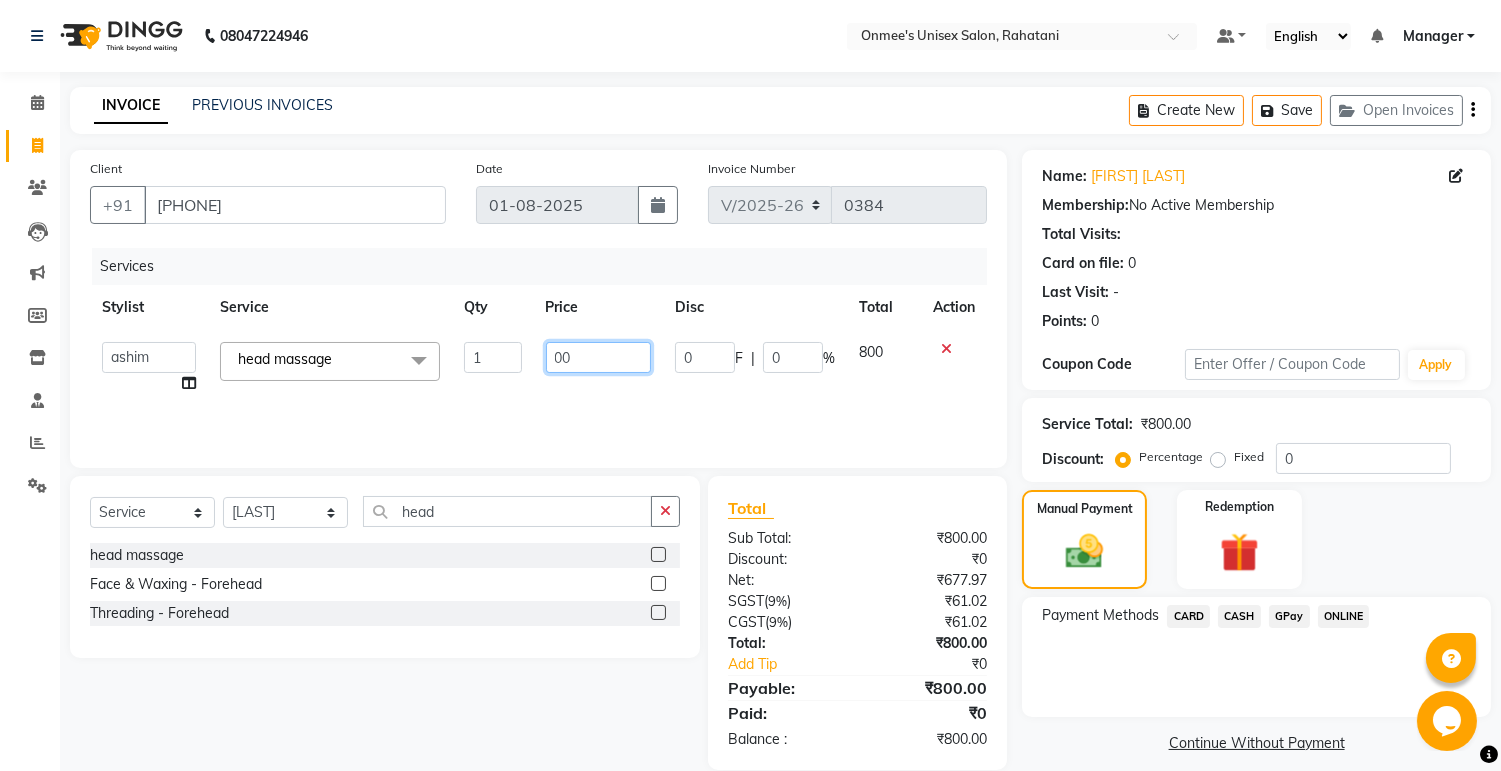 type on "500" 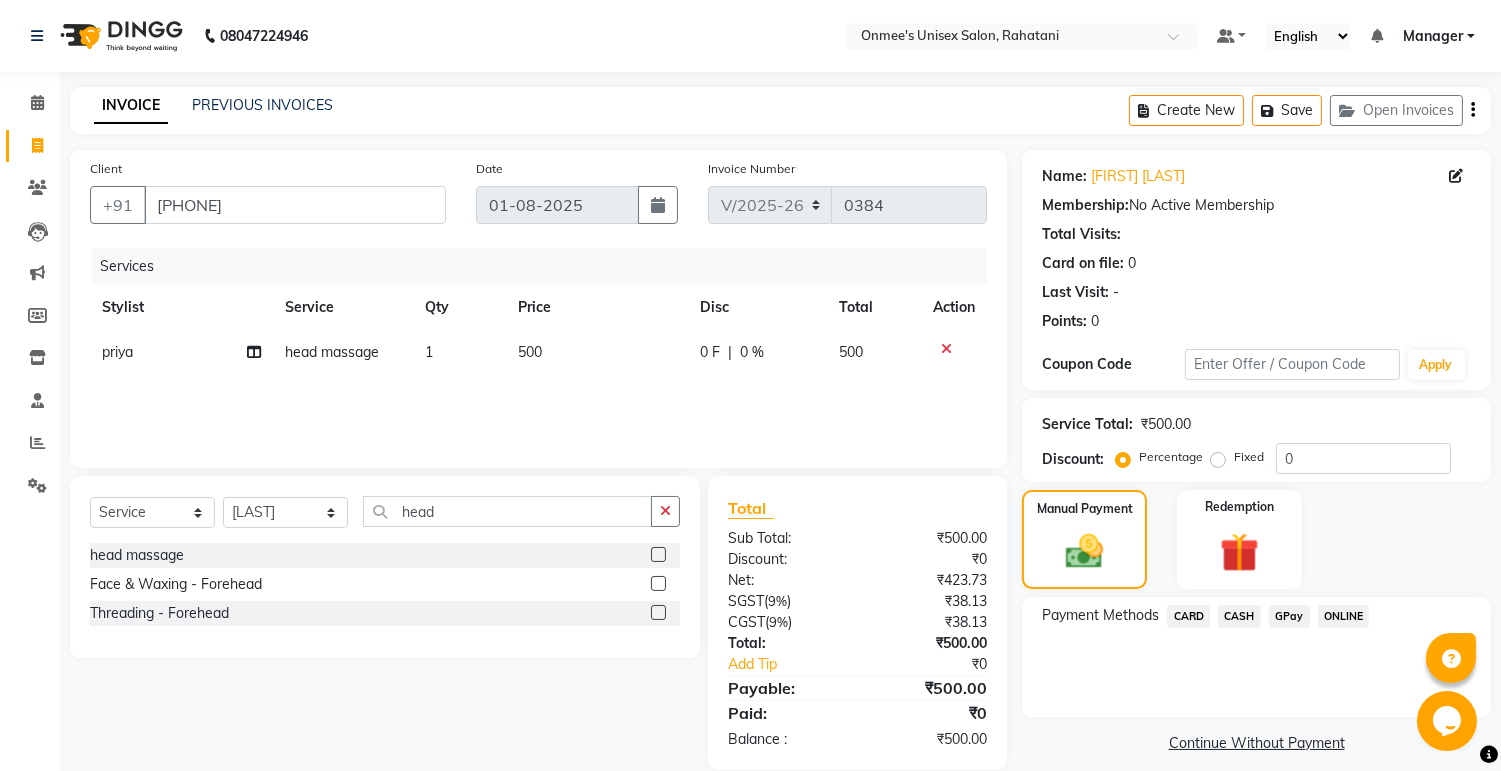 click on "Fixed" 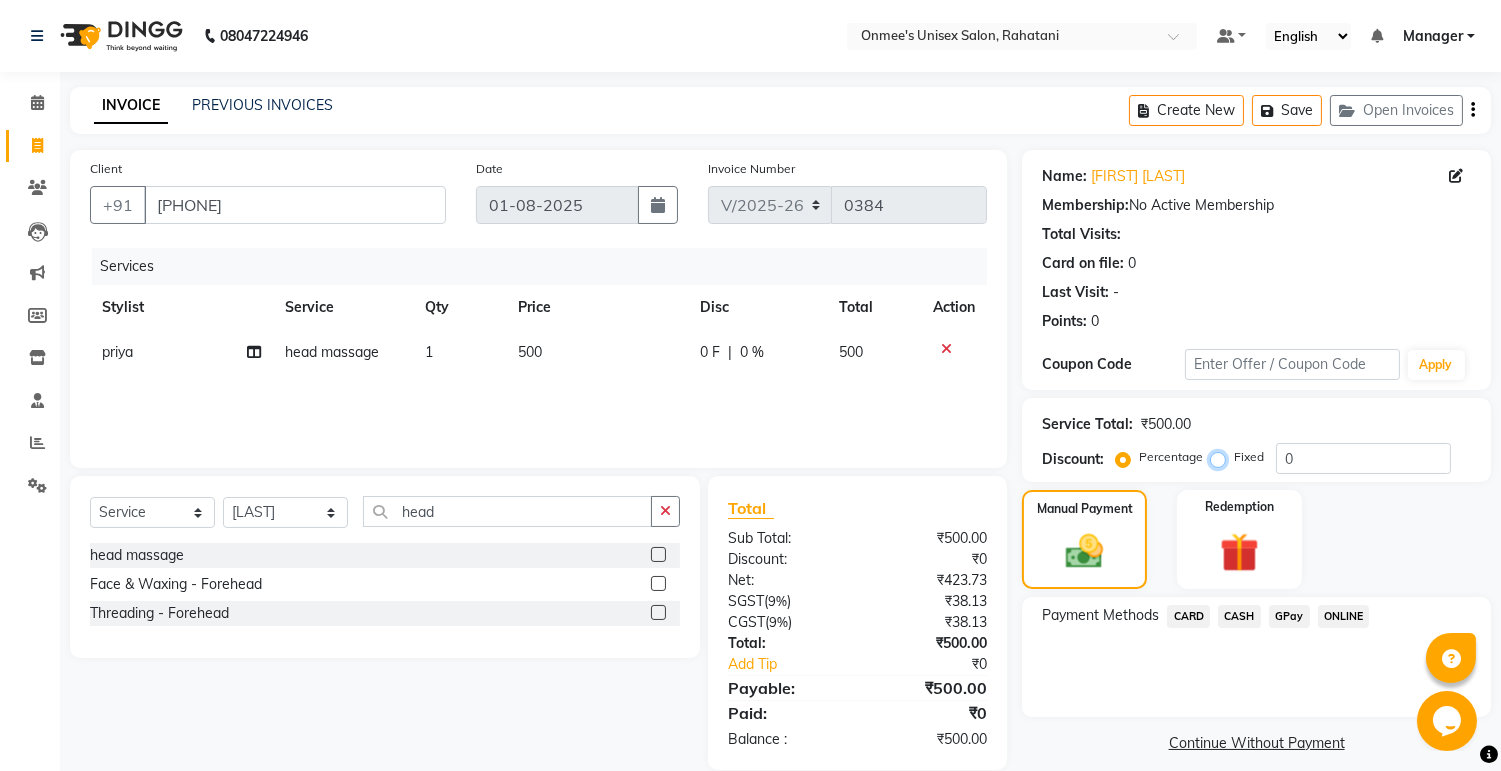 click on "Fixed" at bounding box center [1222, 457] 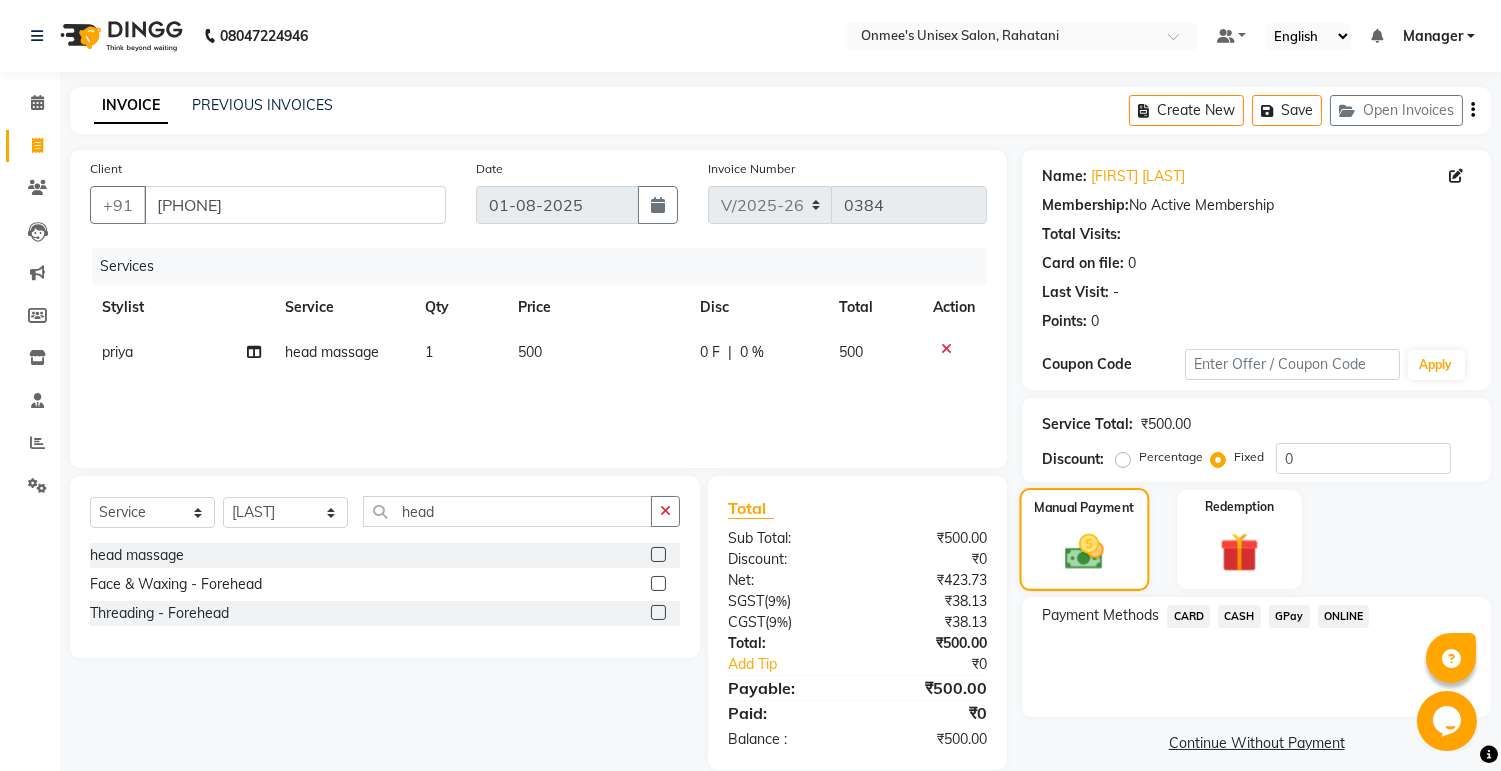 click on "Manual Payment" 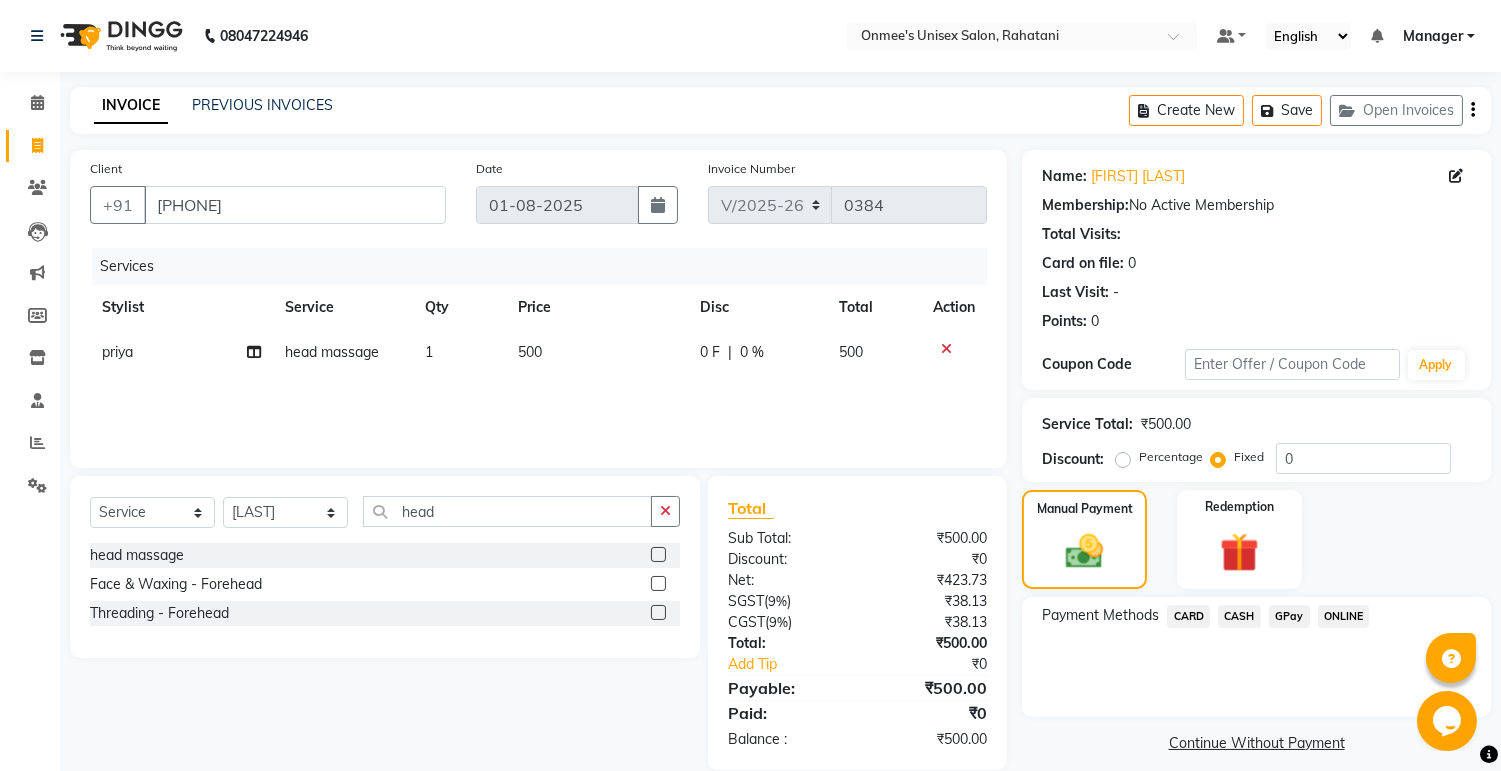 click on "CASH" 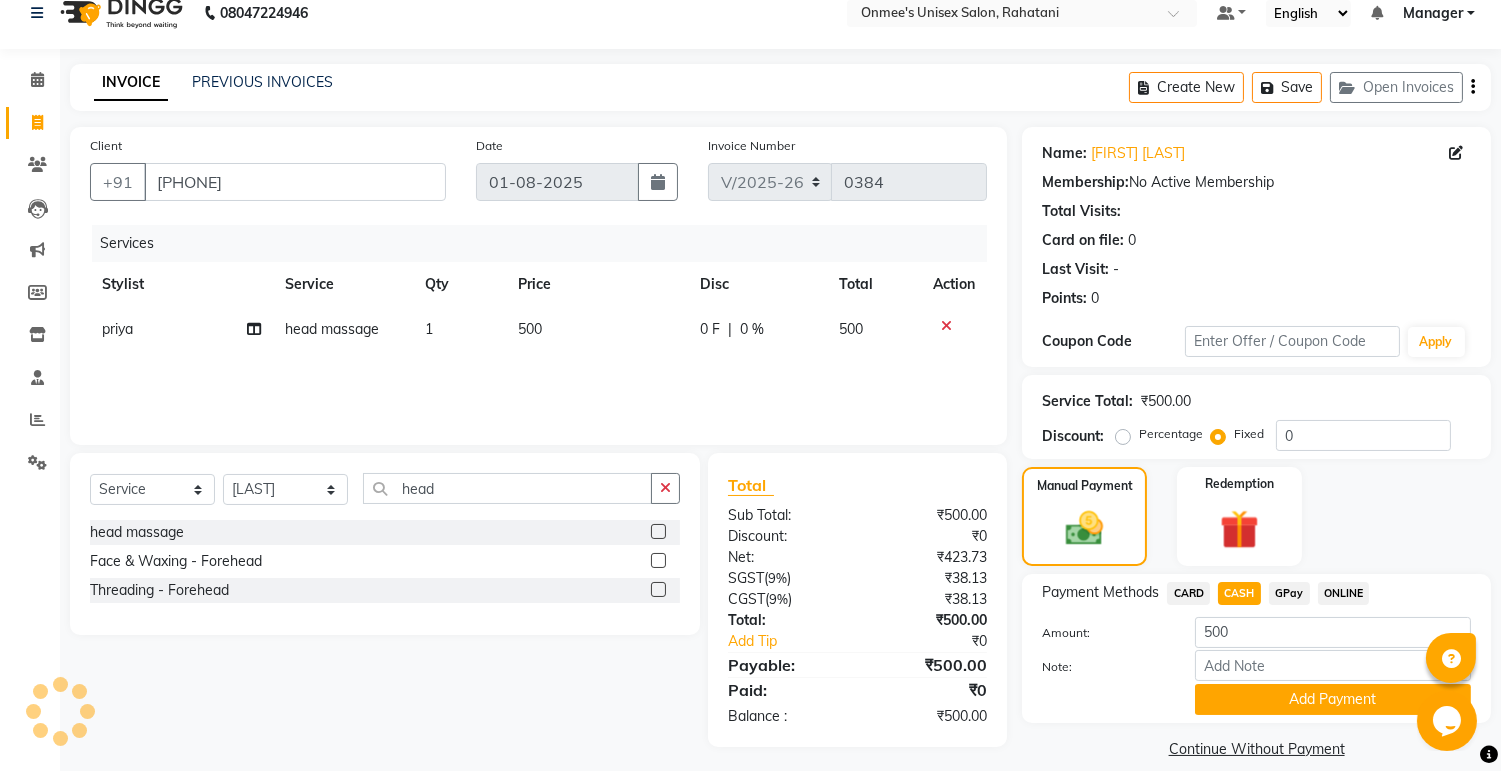 scroll, scrollTop: 45, scrollLeft: 0, axis: vertical 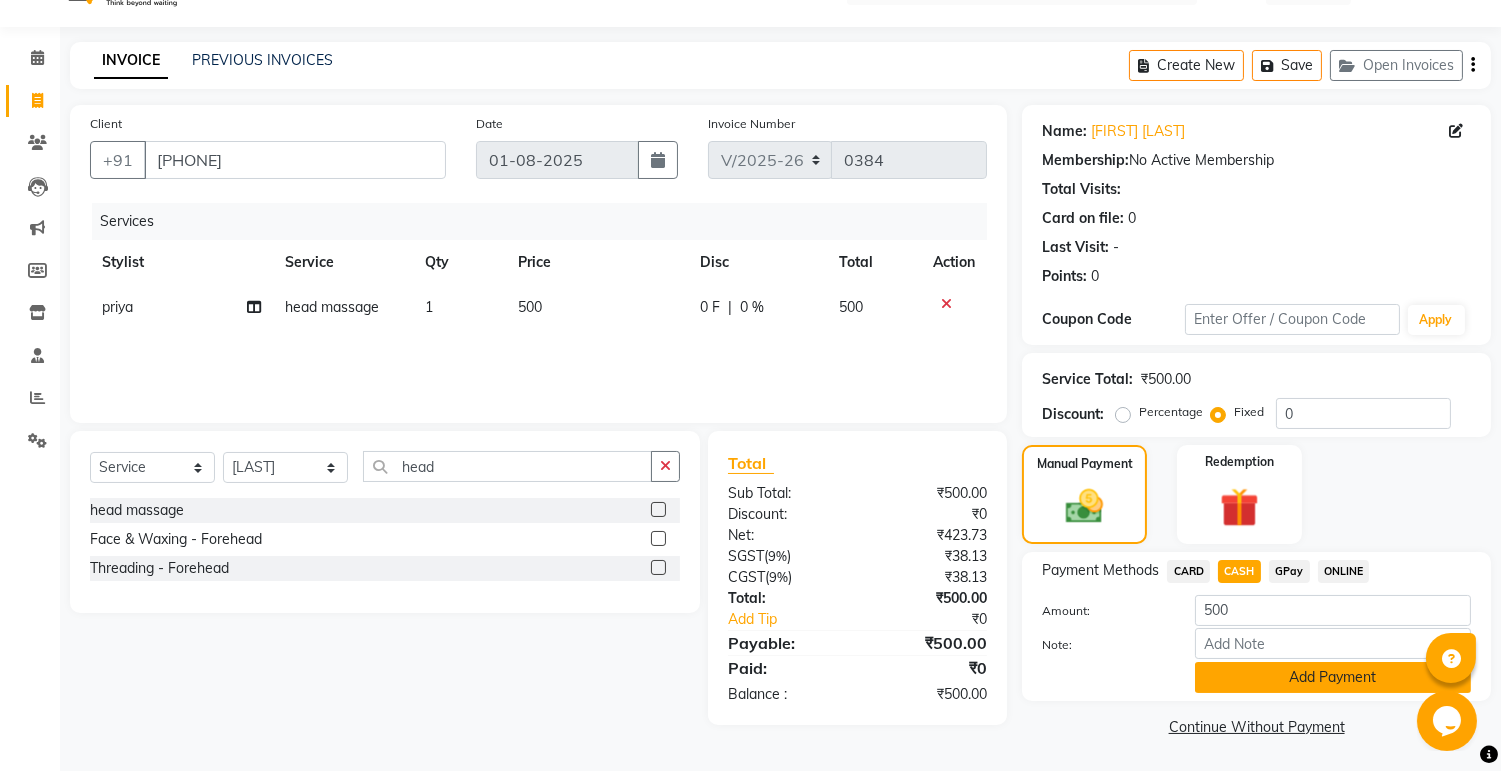 click on "Add Payment" 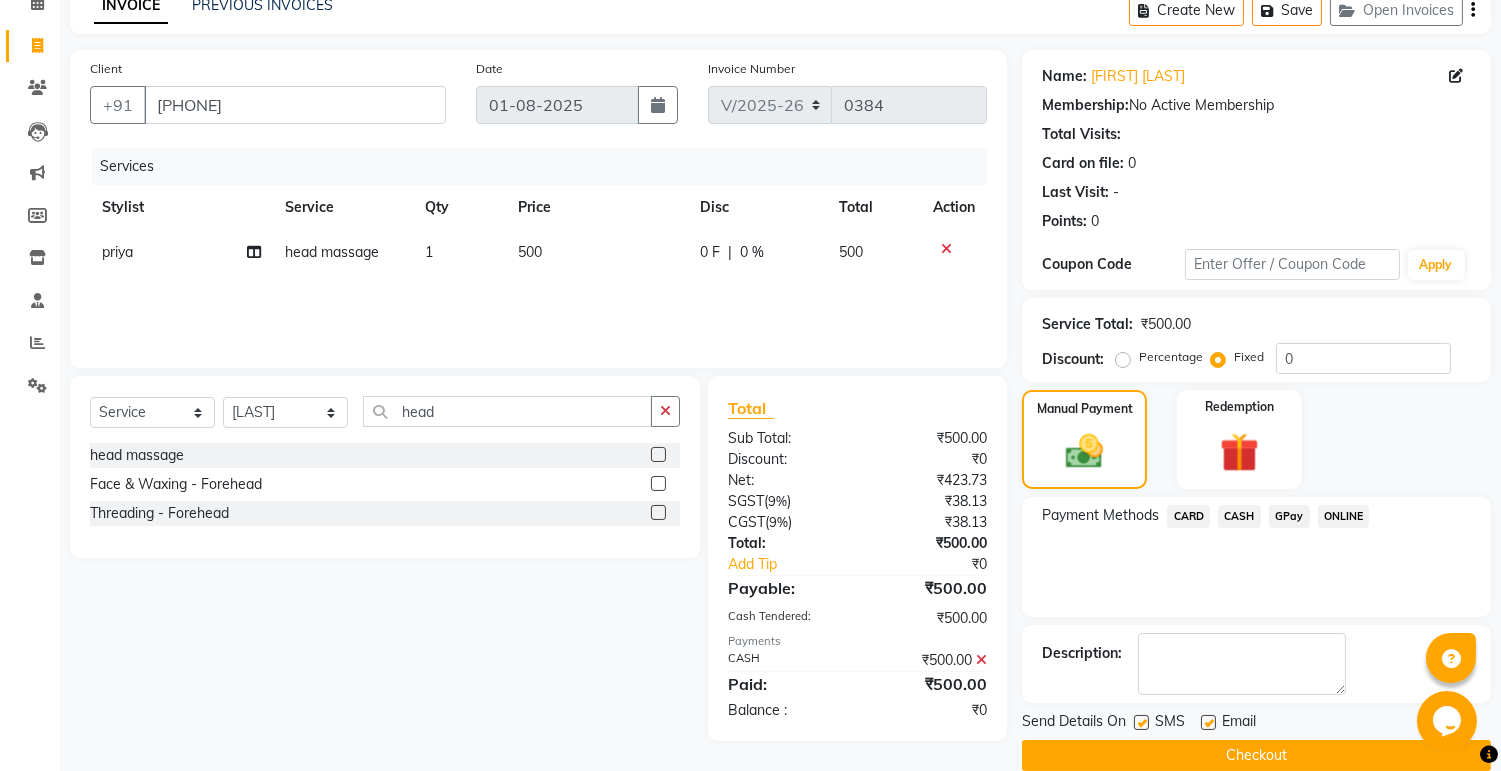 scroll, scrollTop: 128, scrollLeft: 0, axis: vertical 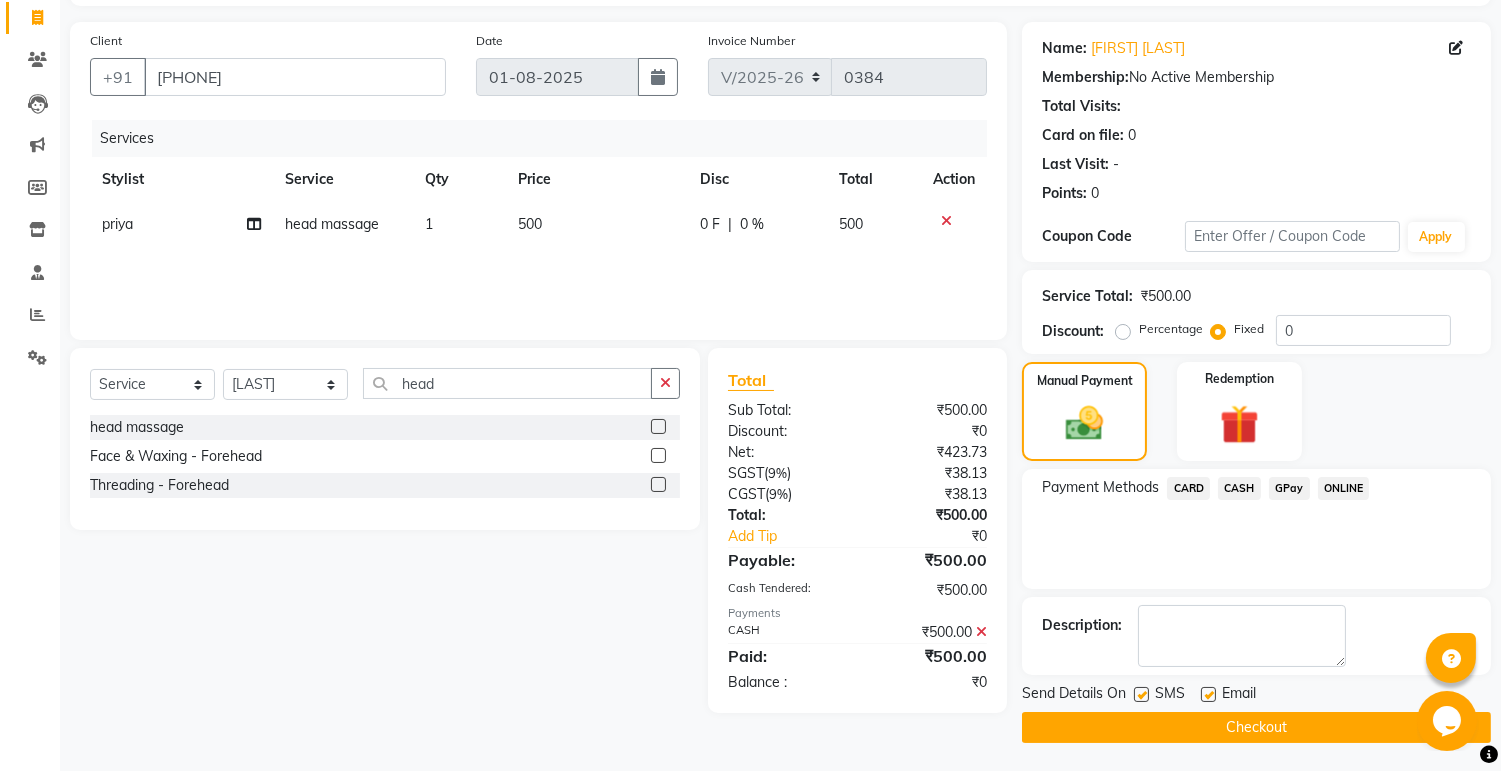 click 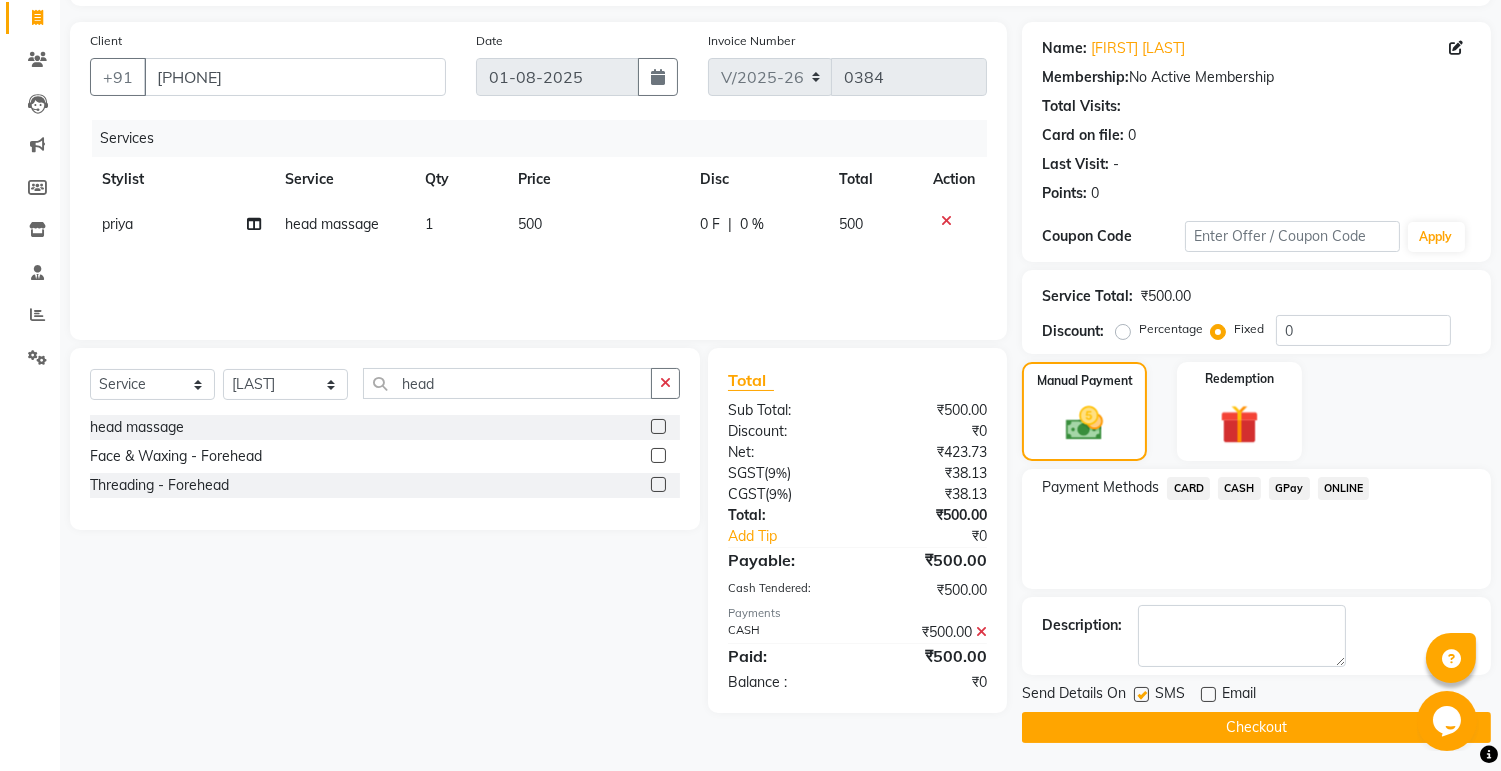 click 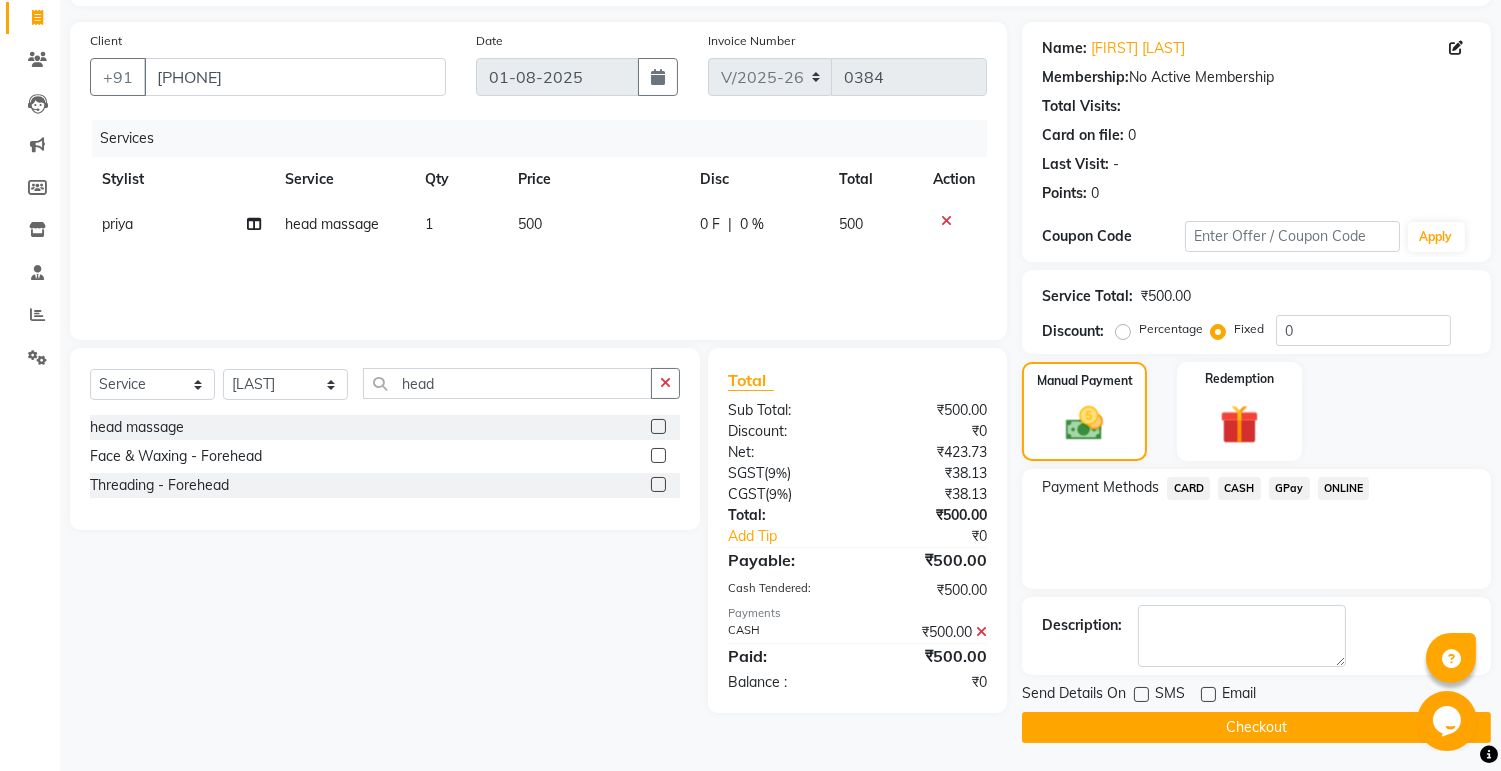 click on "Checkout" 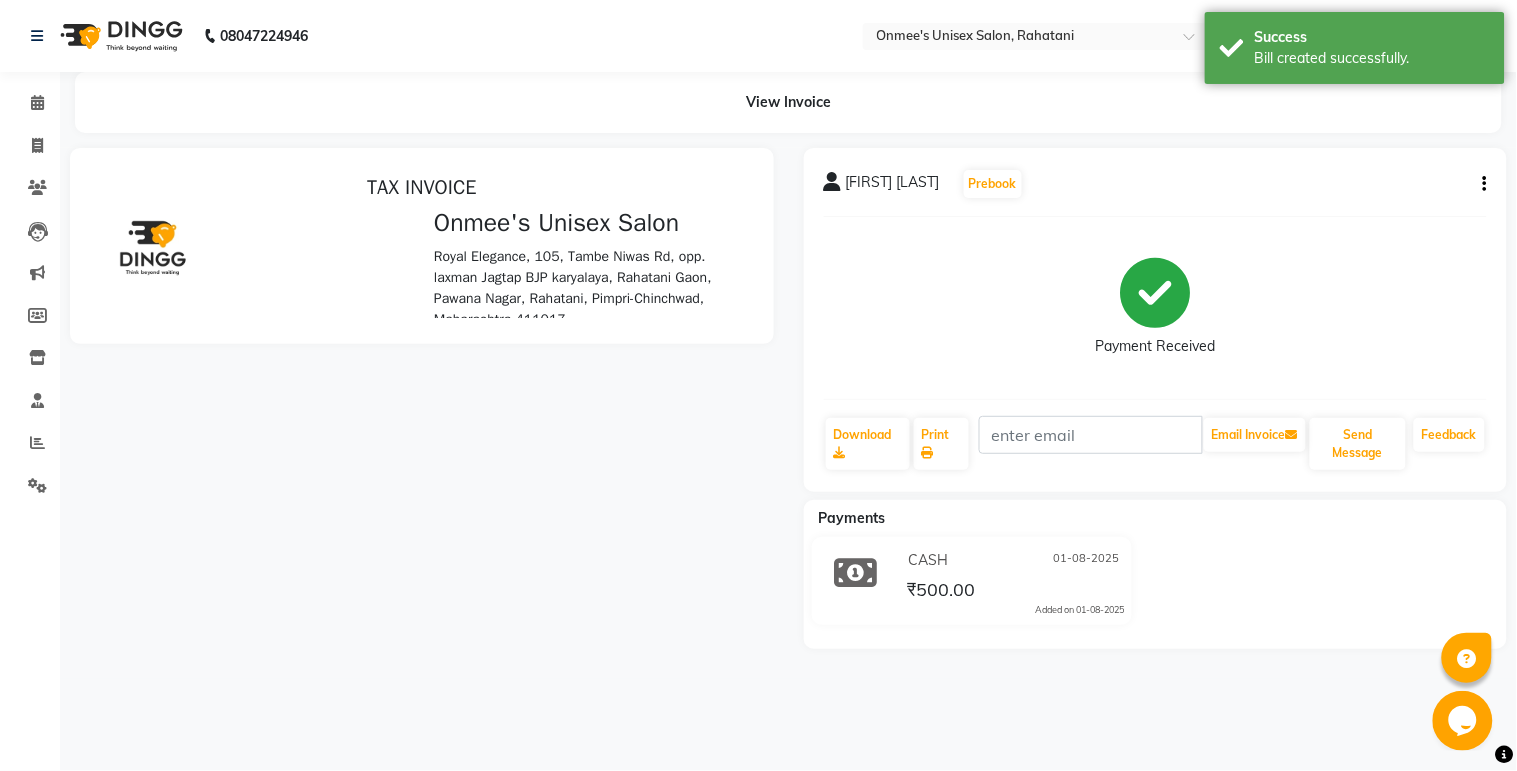 scroll, scrollTop: 0, scrollLeft: 0, axis: both 